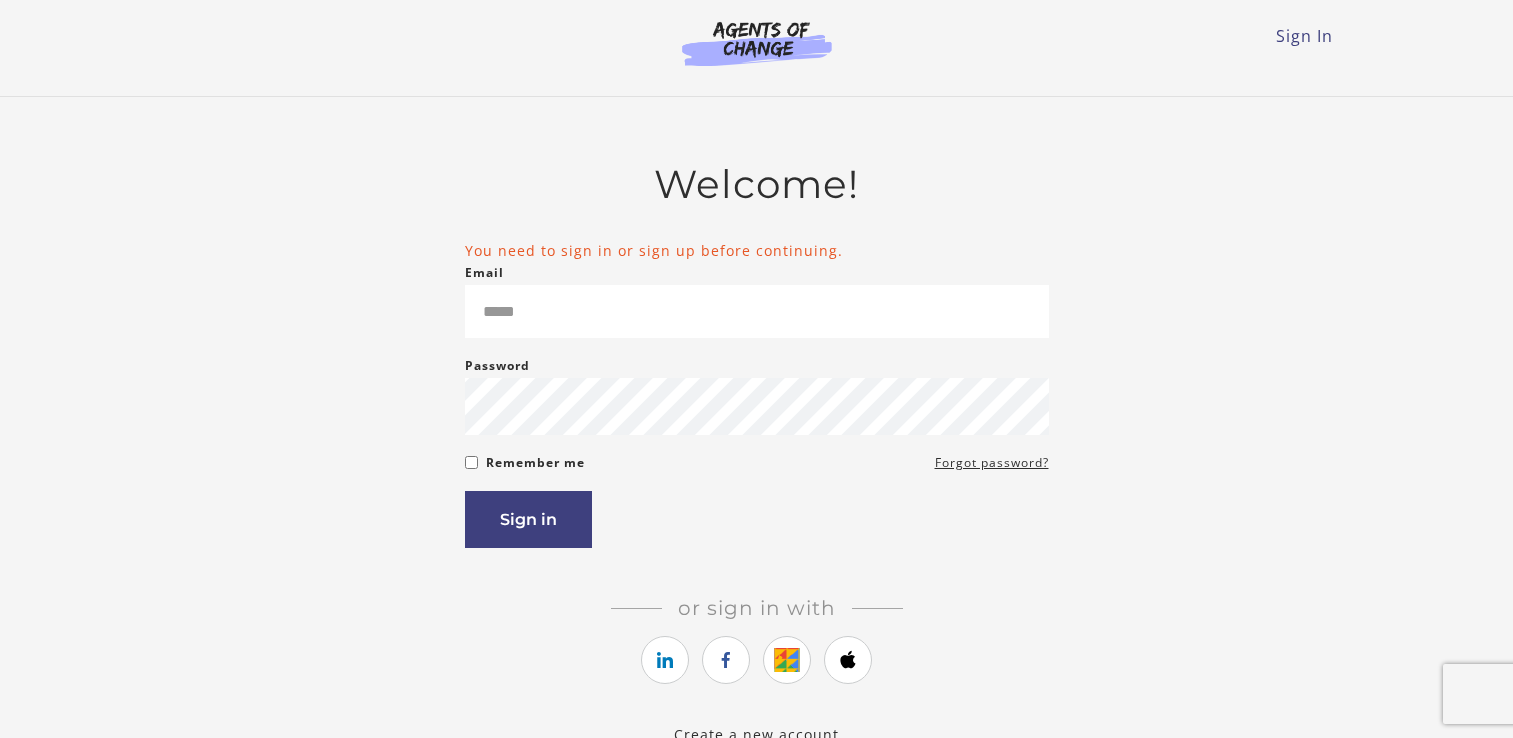 scroll, scrollTop: 0, scrollLeft: 0, axis: both 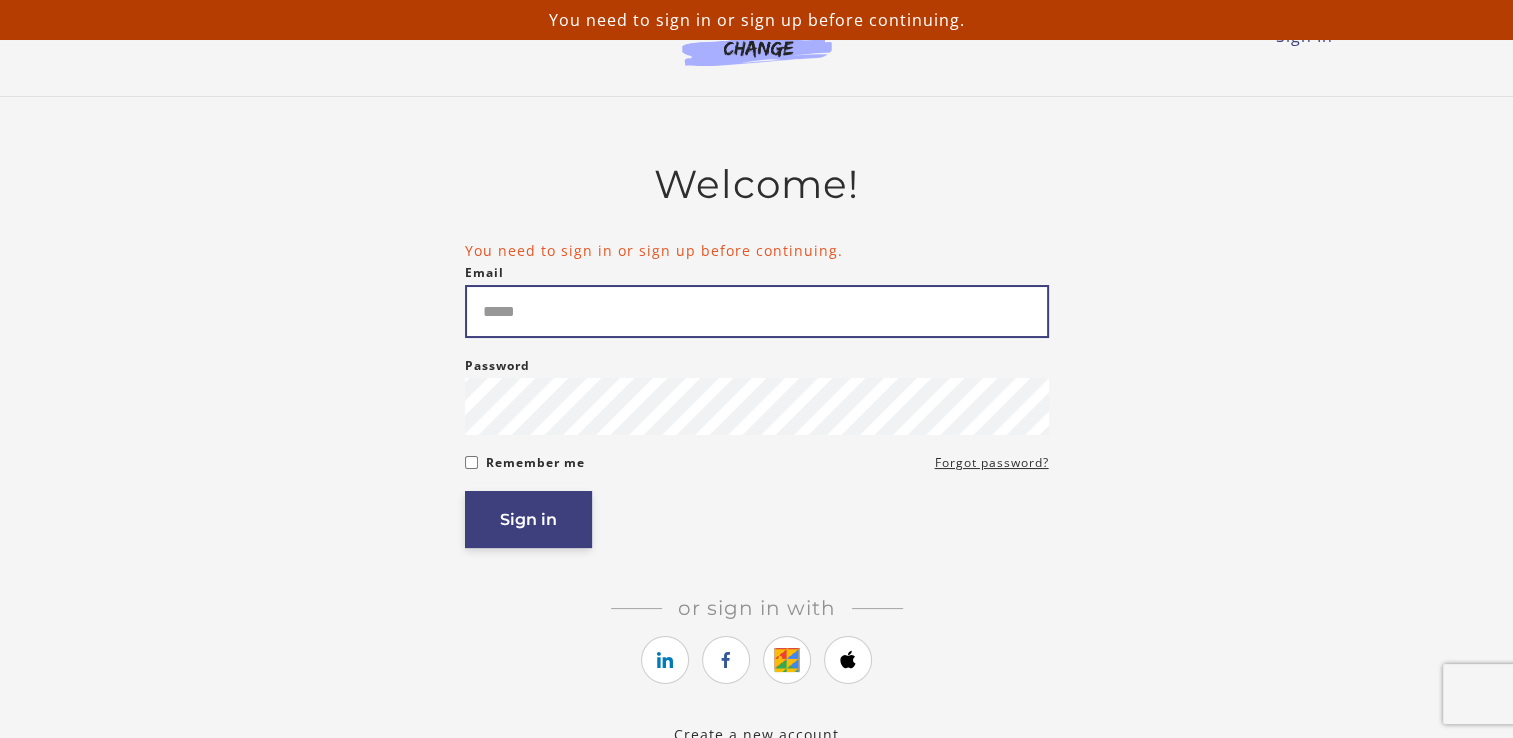 type on "**********" 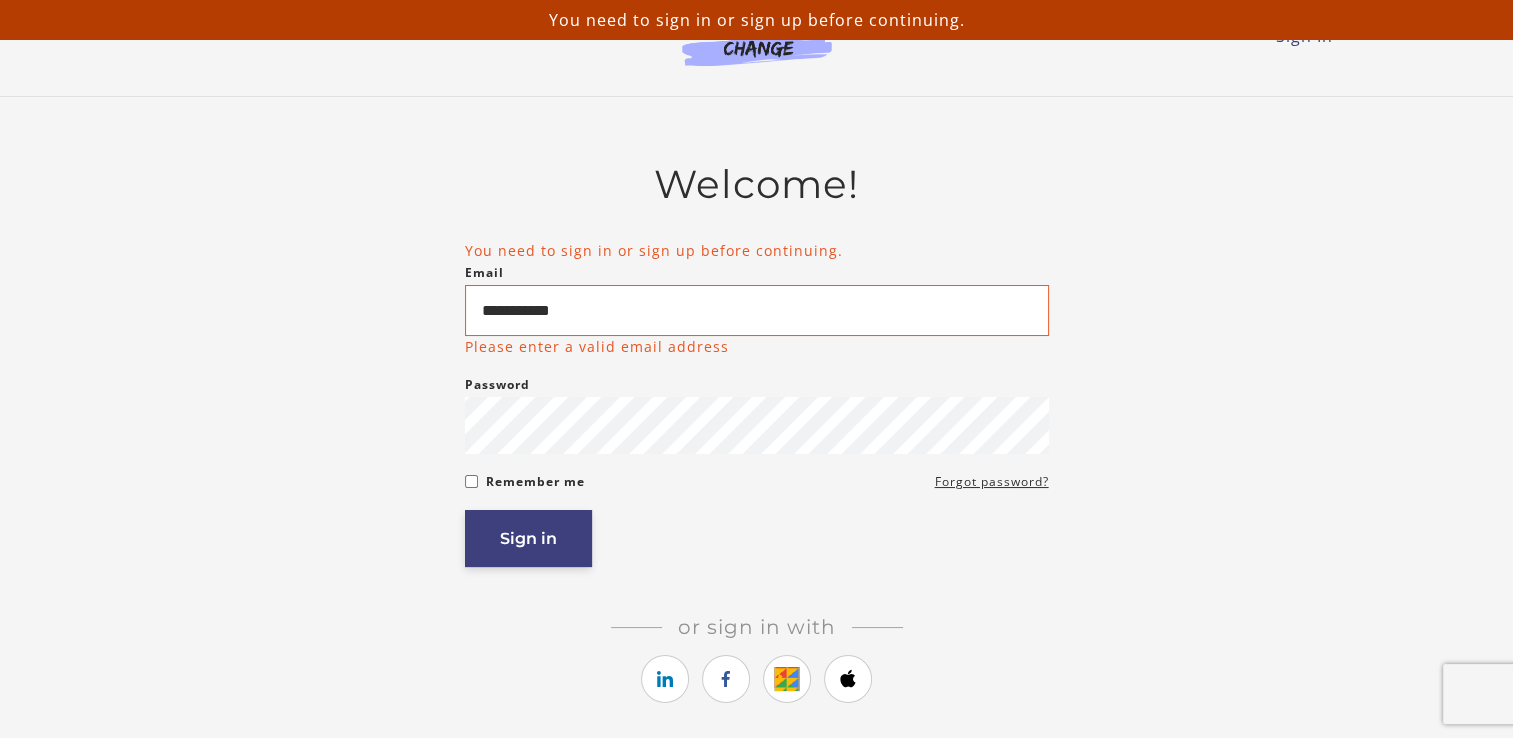 click on "Sign in" at bounding box center [528, 538] 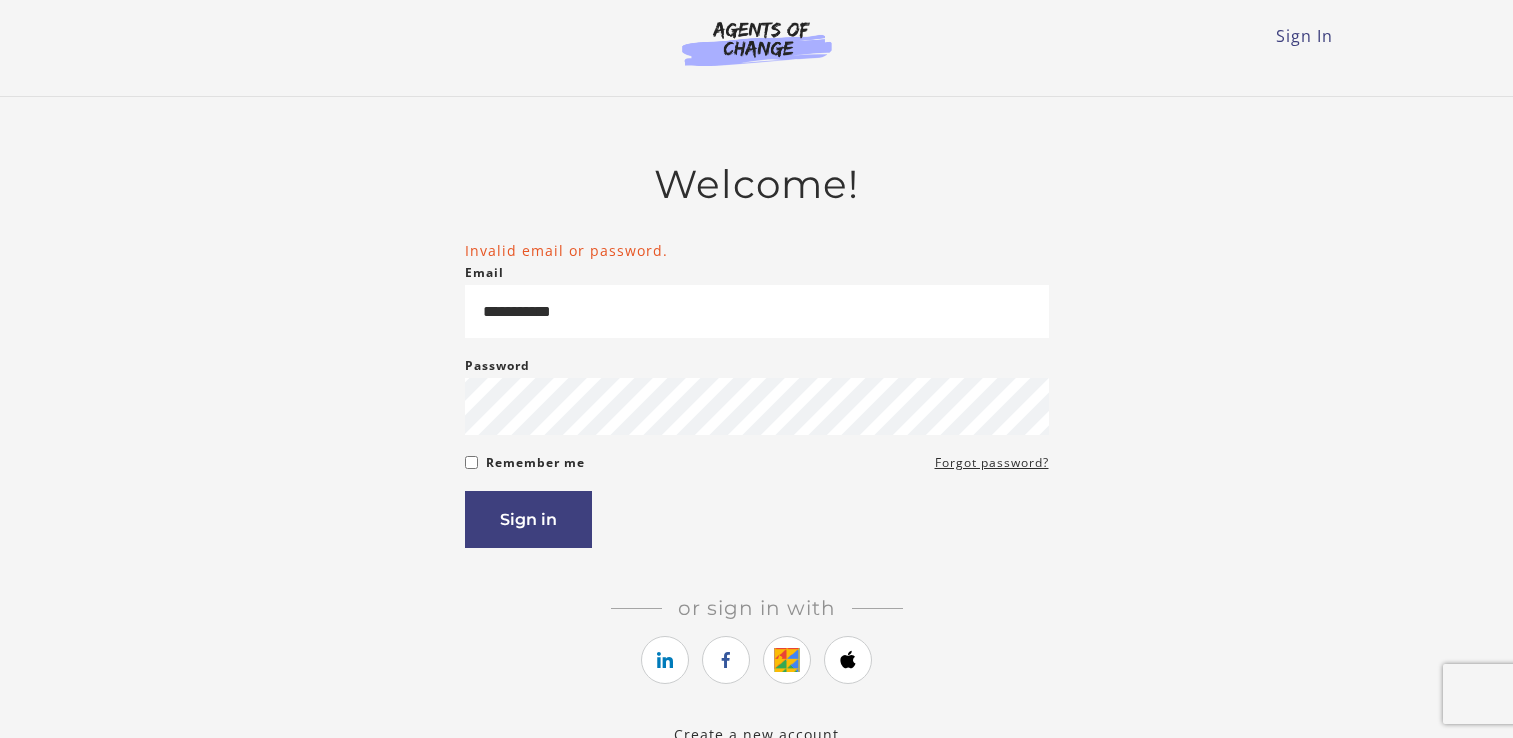 scroll, scrollTop: 0, scrollLeft: 0, axis: both 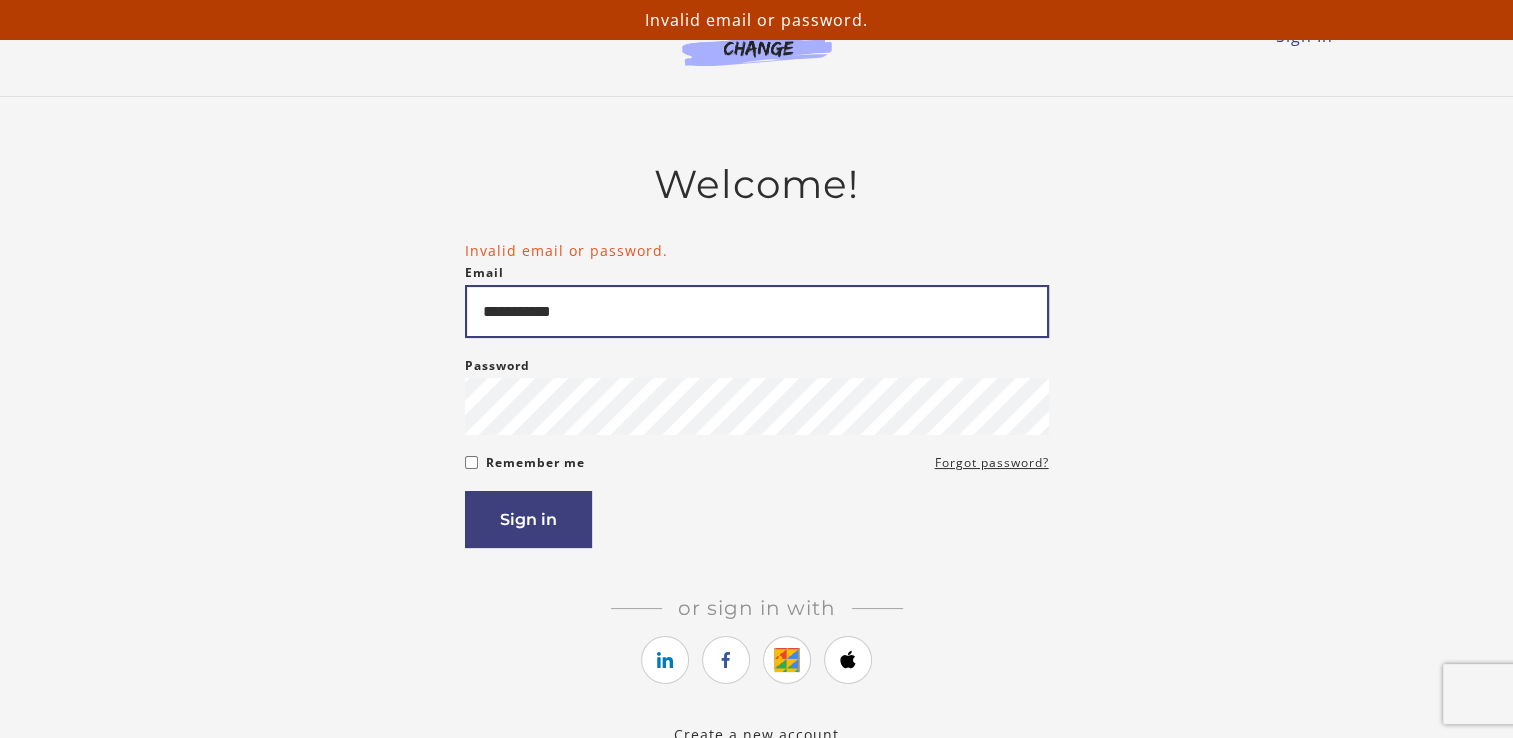 click on "**********" at bounding box center (757, 311) 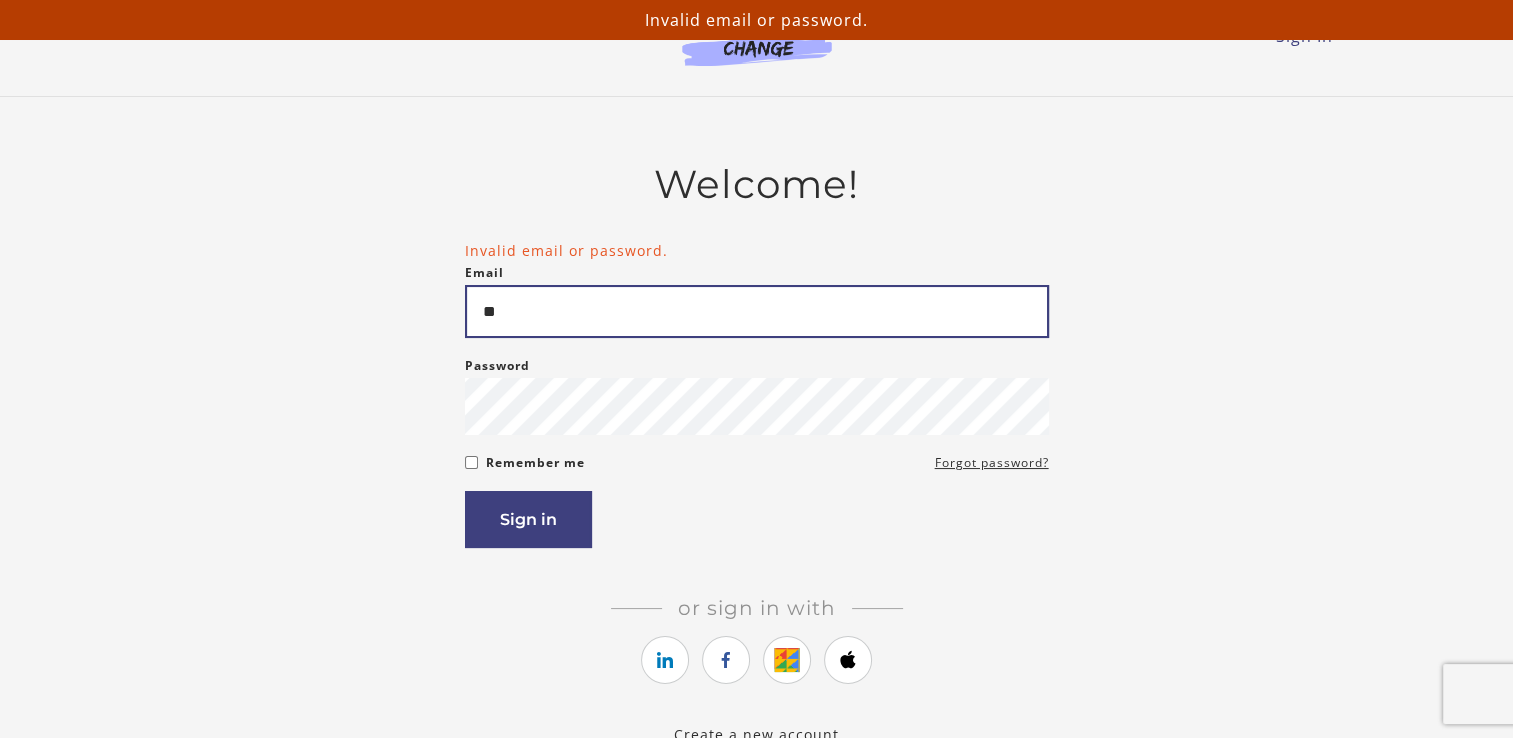 type on "*" 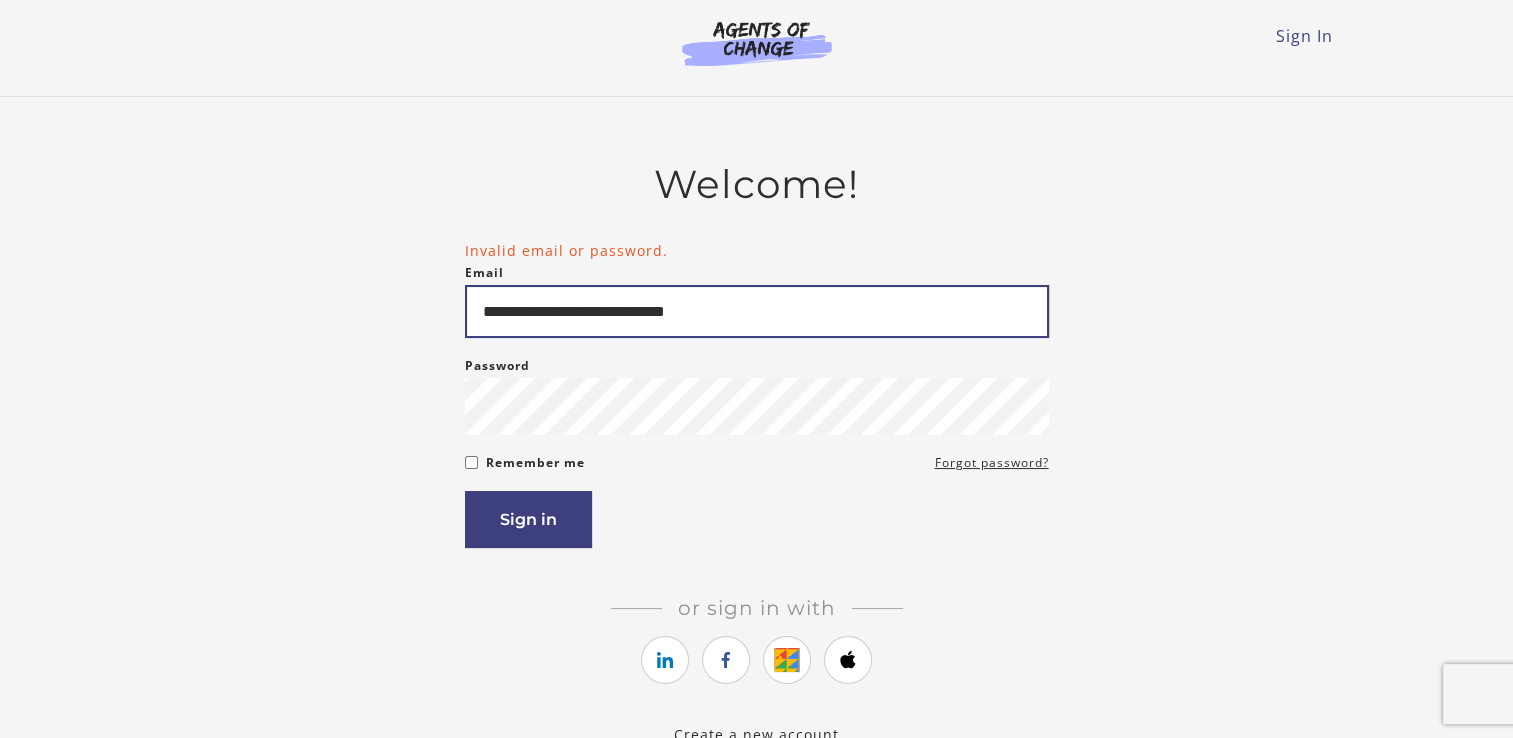 type on "**********" 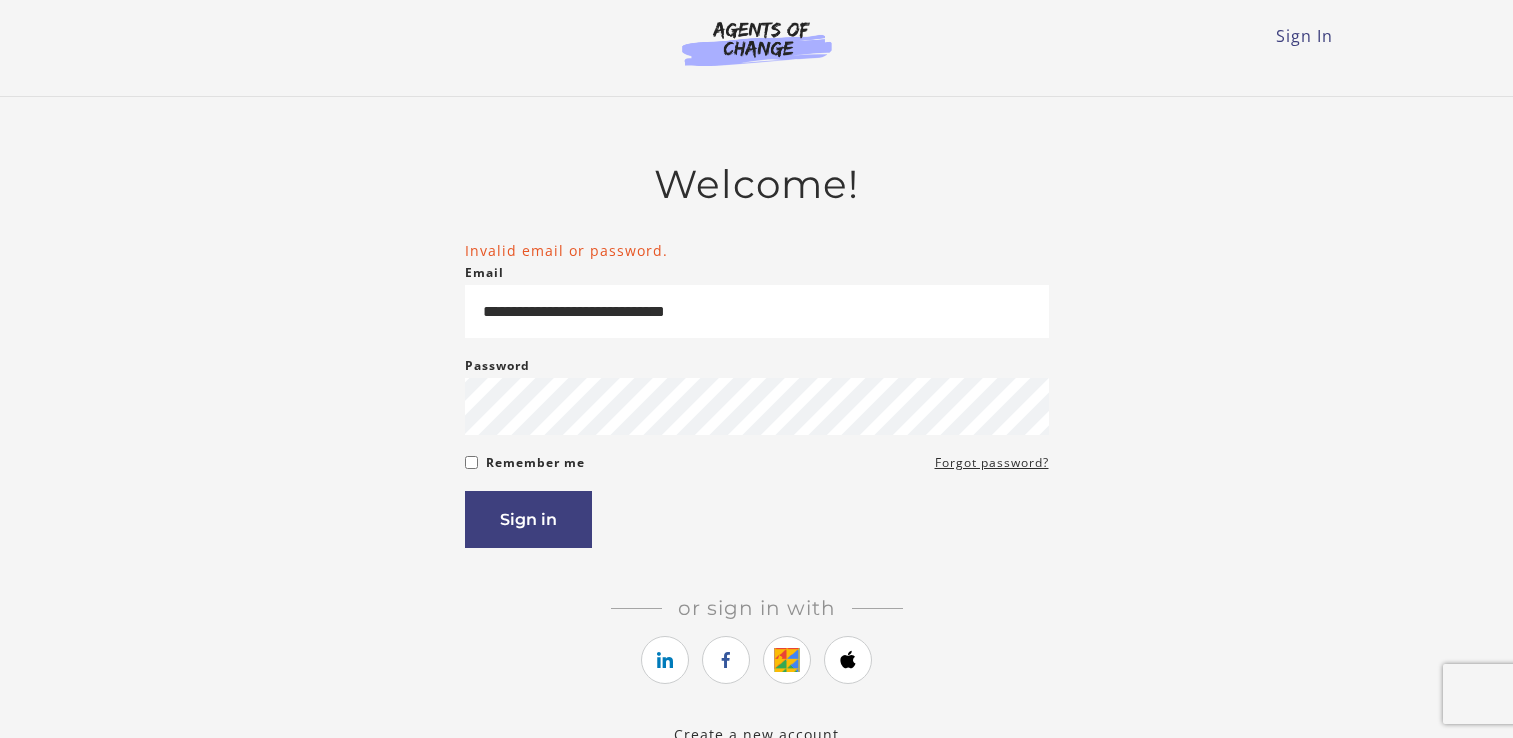 scroll, scrollTop: 0, scrollLeft: 0, axis: both 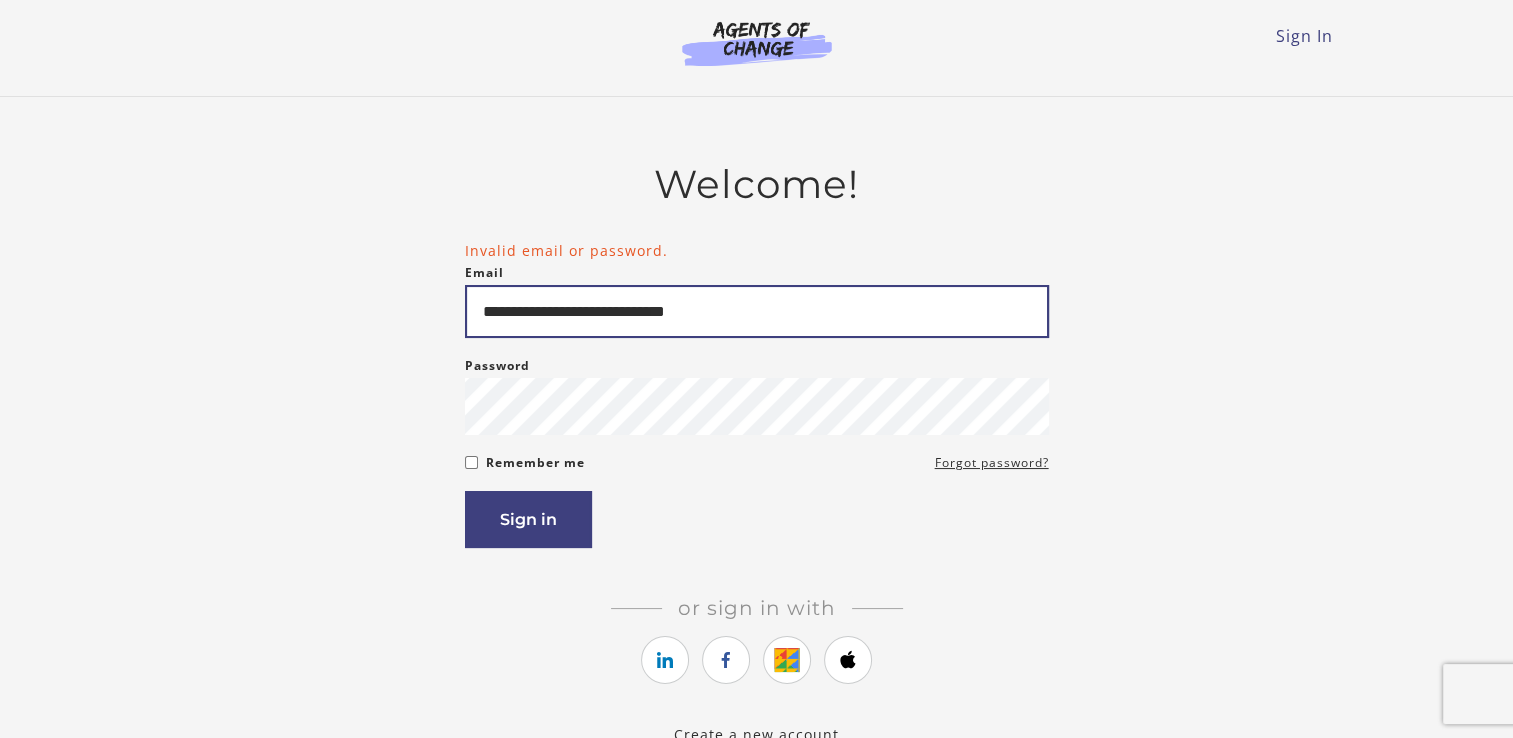 click on "**********" at bounding box center (757, 311) 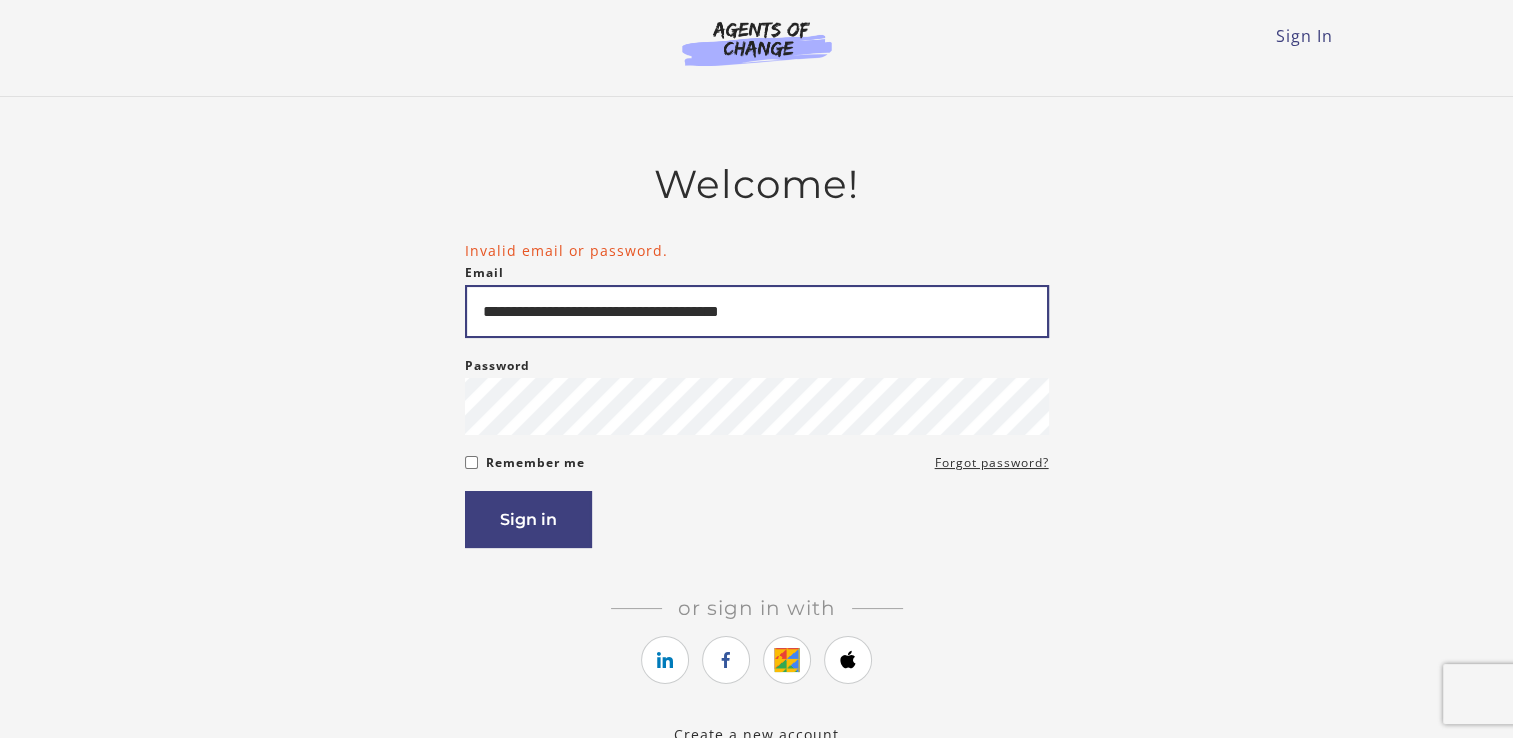 type on "**********" 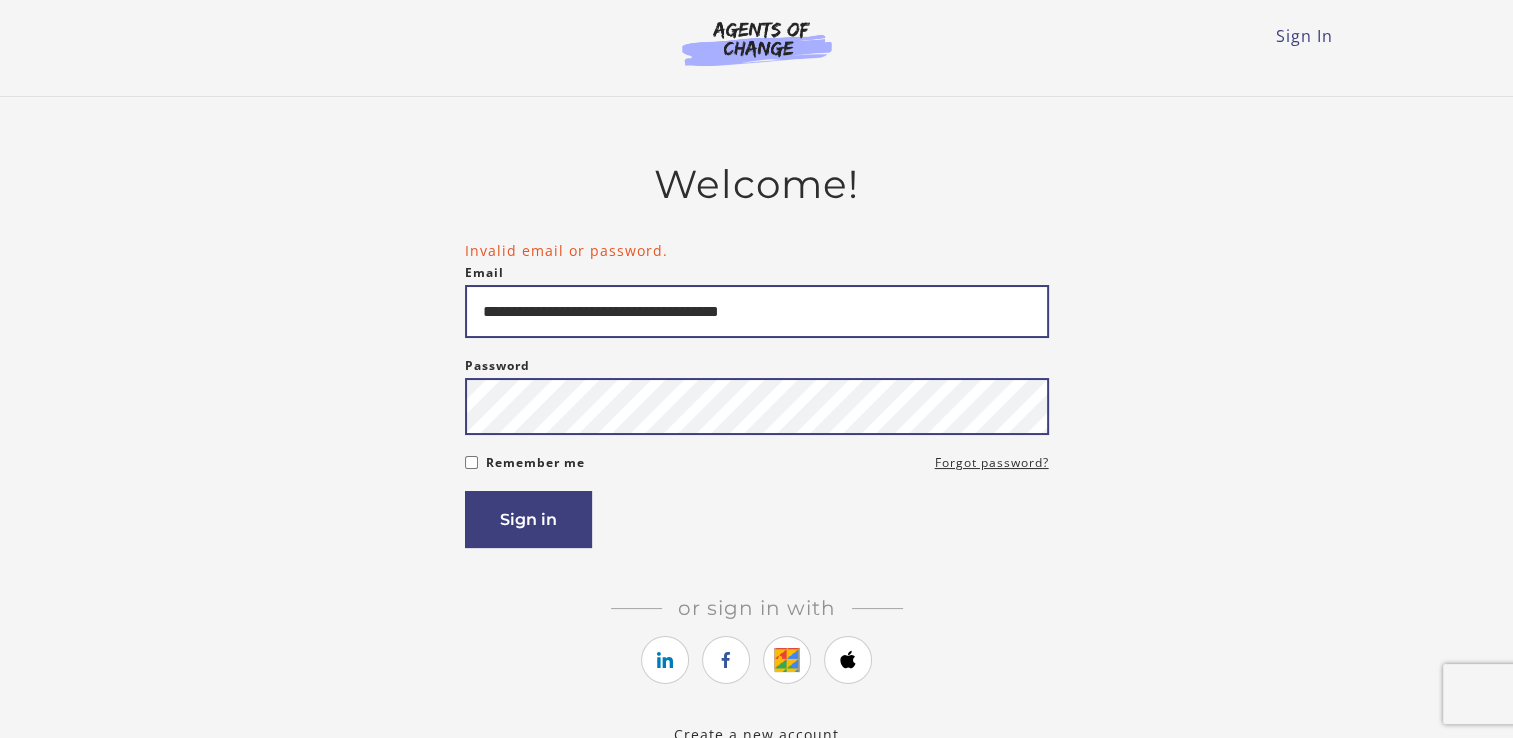 click on "Sign in" at bounding box center (528, 519) 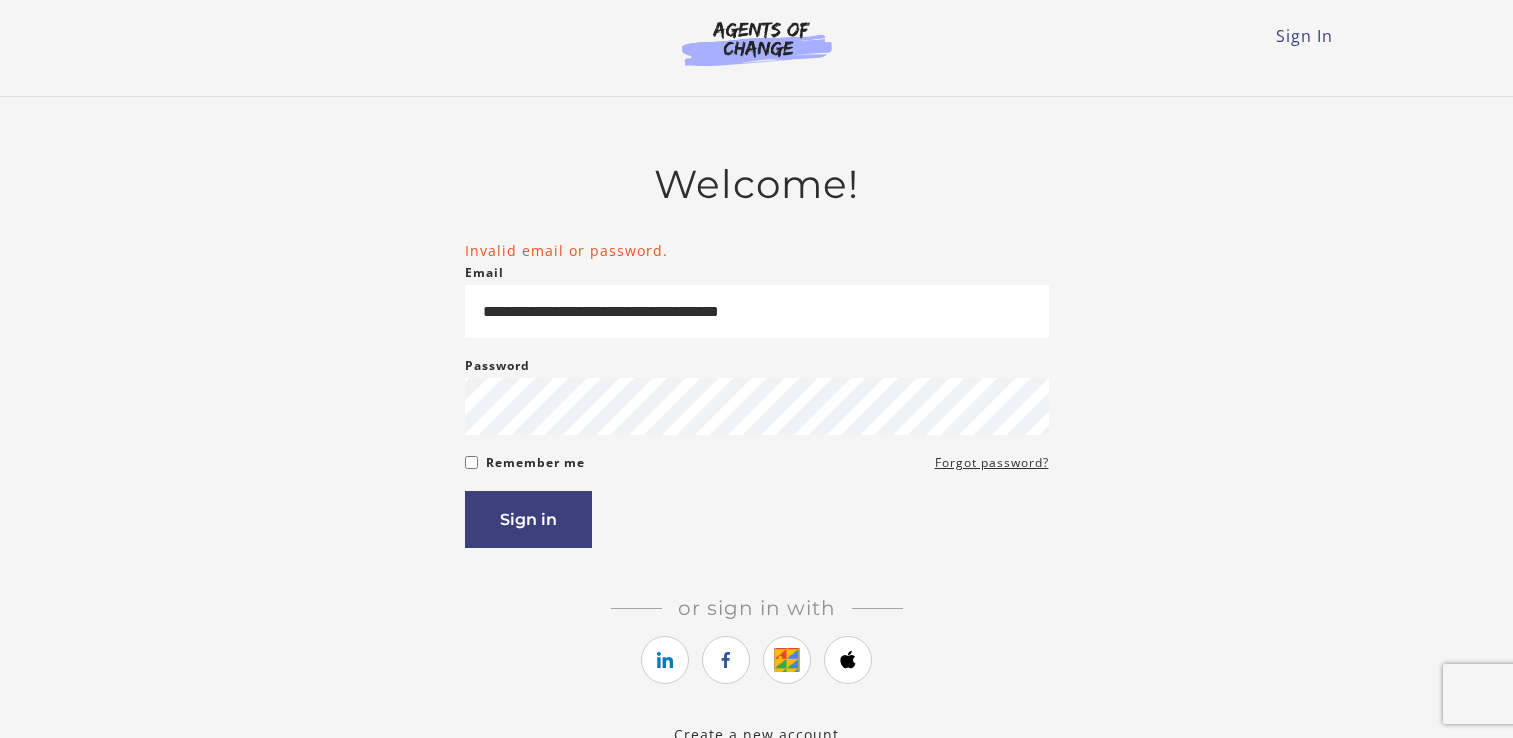 scroll, scrollTop: 0, scrollLeft: 0, axis: both 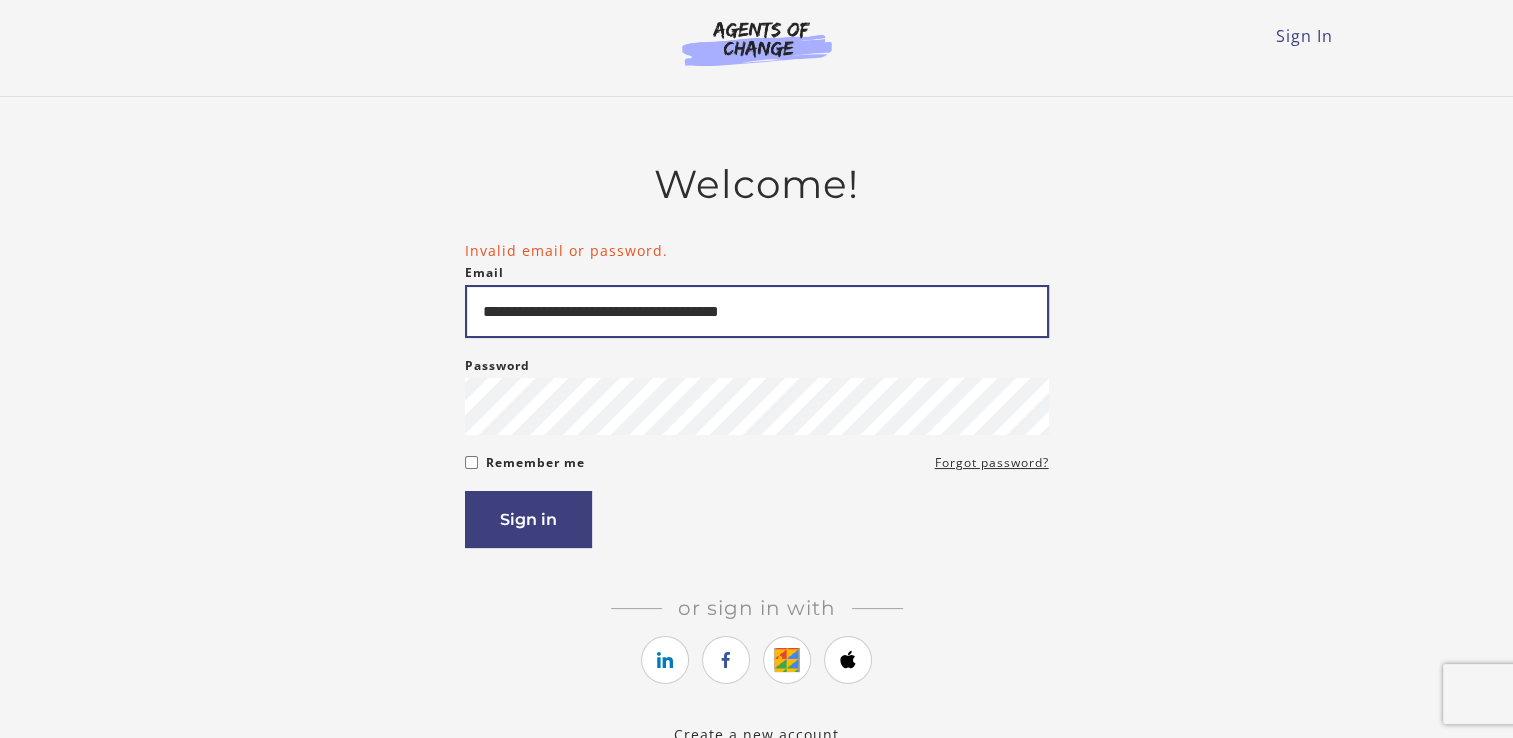 drag, startPoint x: 0, startPoint y: 0, endPoint x: 605, endPoint y: 330, distance: 689.148 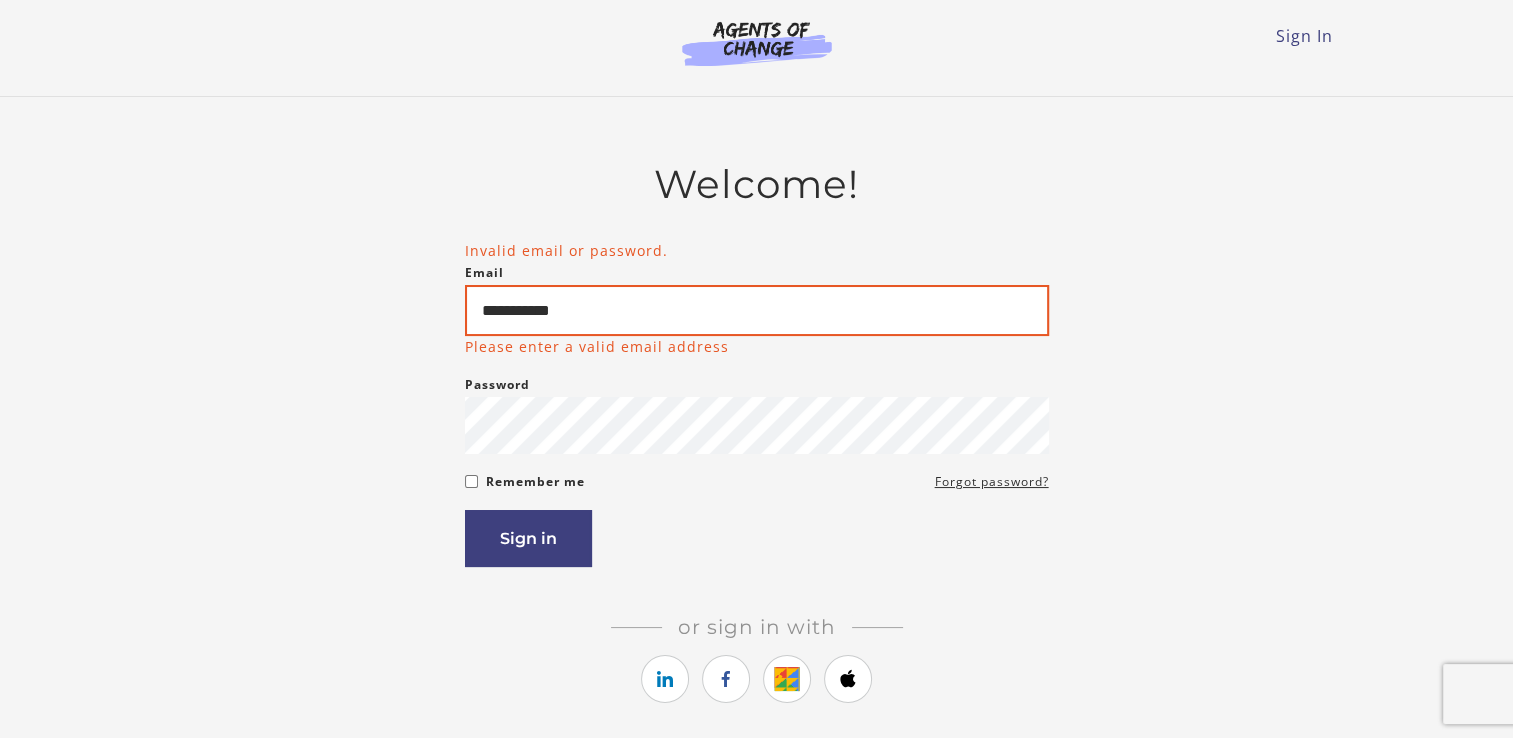 click on "**********" at bounding box center (757, 310) 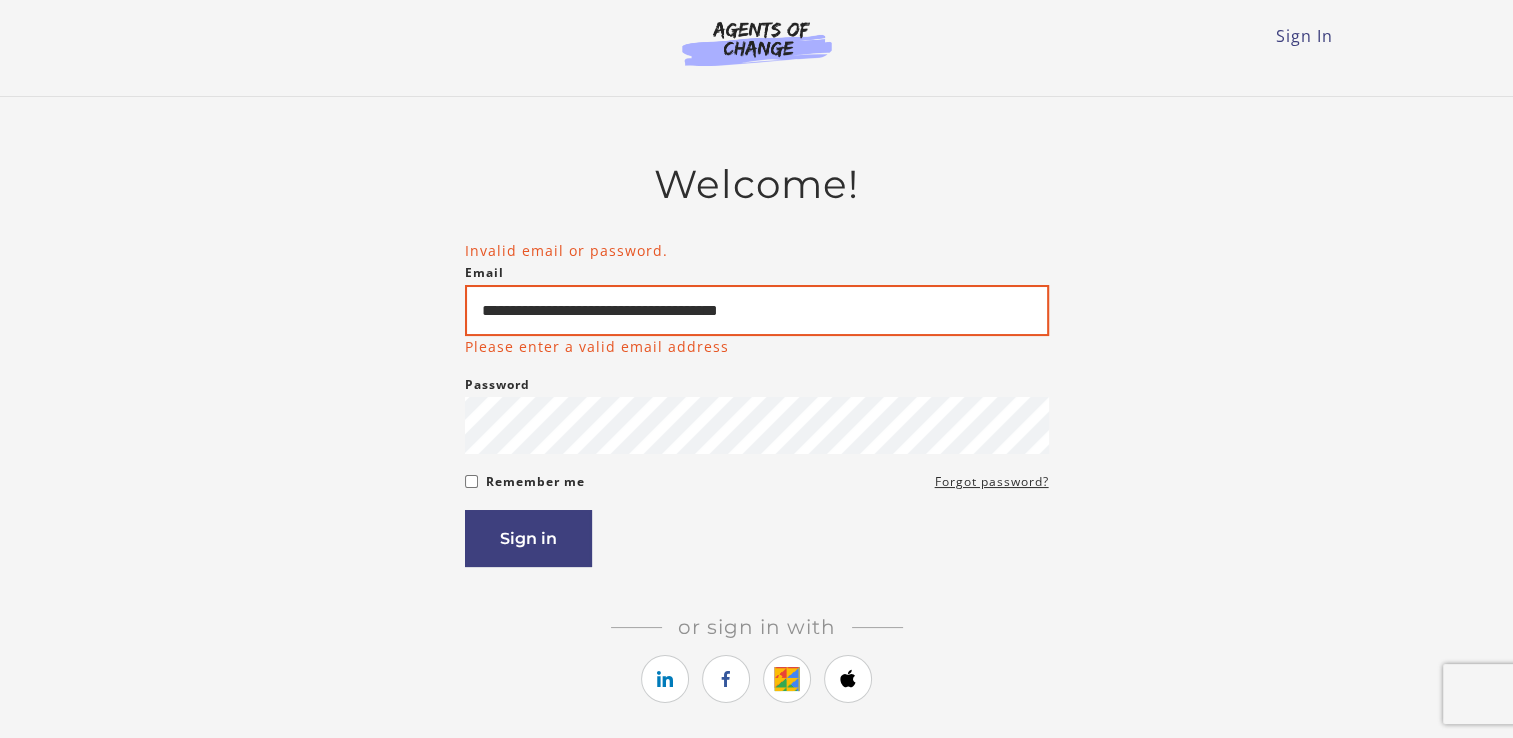 type on "**********" 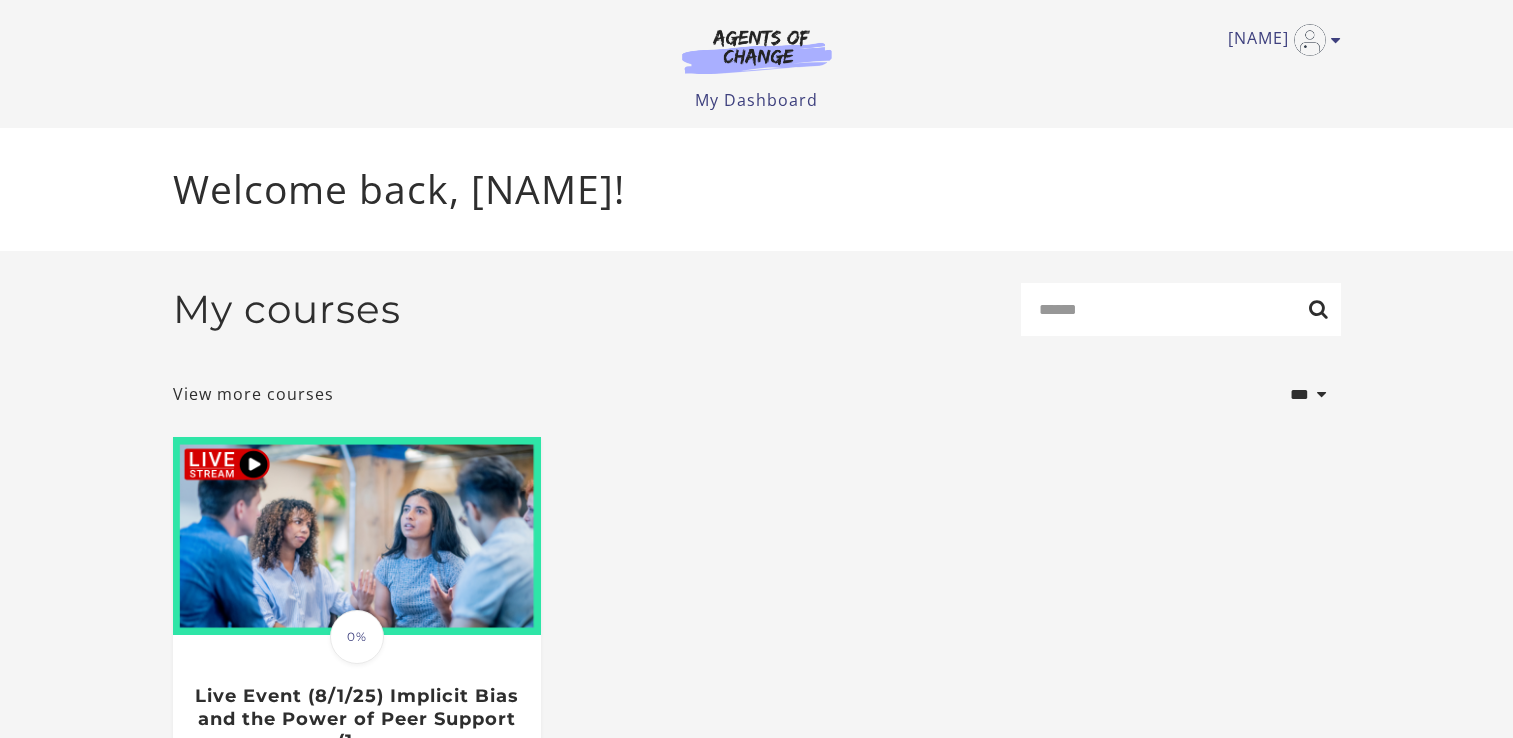 scroll, scrollTop: 0, scrollLeft: 0, axis: both 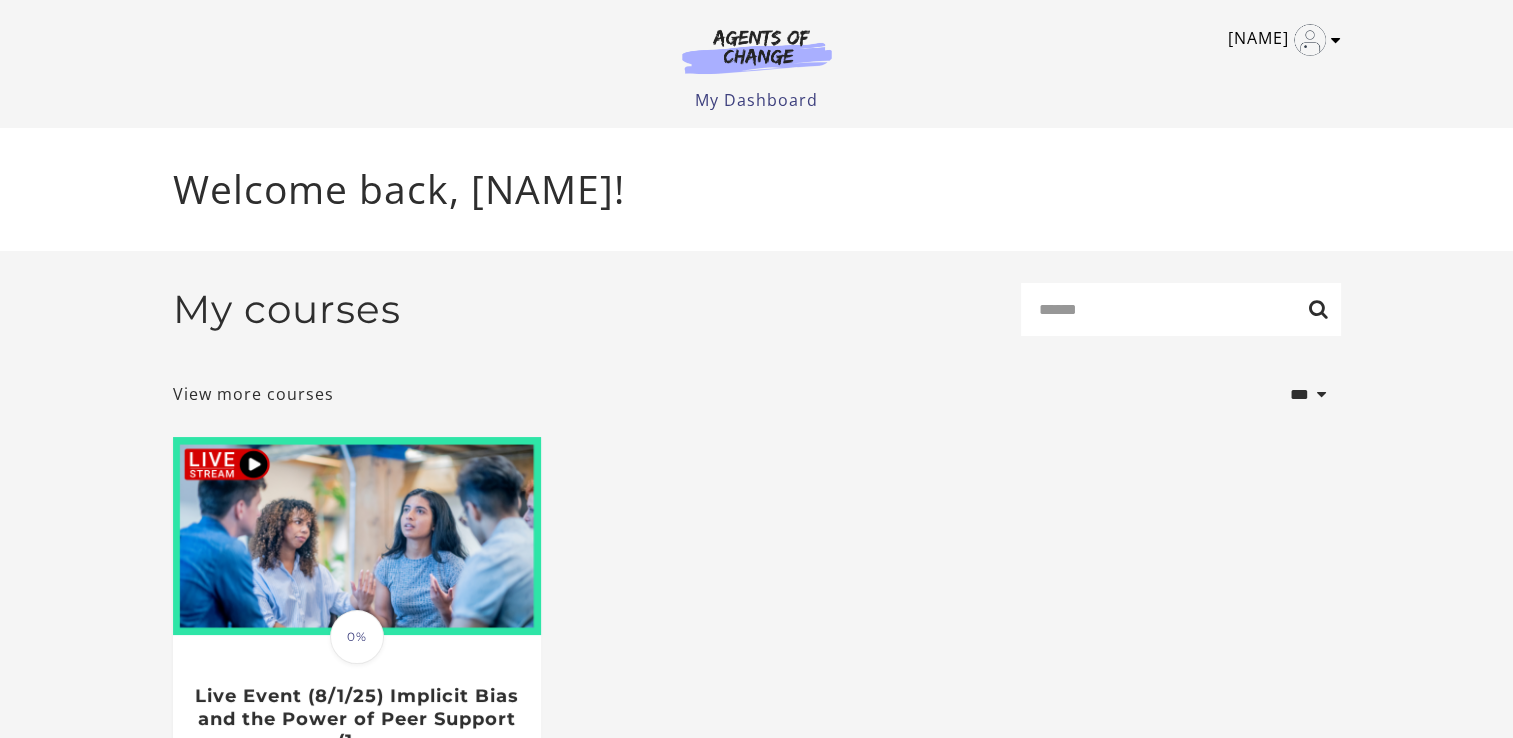 click on "[FIRST] [LAST]" at bounding box center [1279, 40] 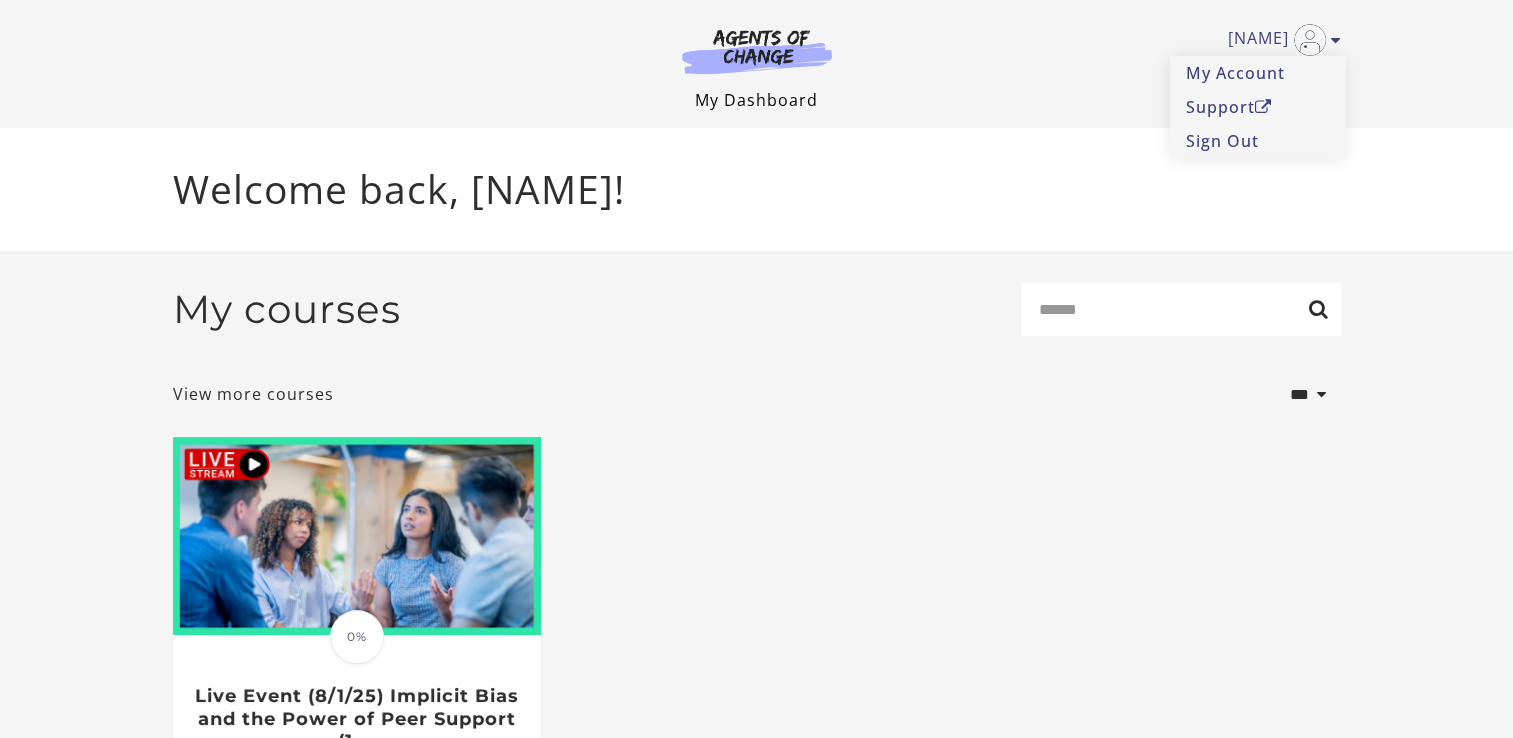 click on "Katelyn M
My Account
Support
Sign Out
Toggle menu
Menu
My Dashboard
My Account
Support
Sign Out" at bounding box center (757, 64) 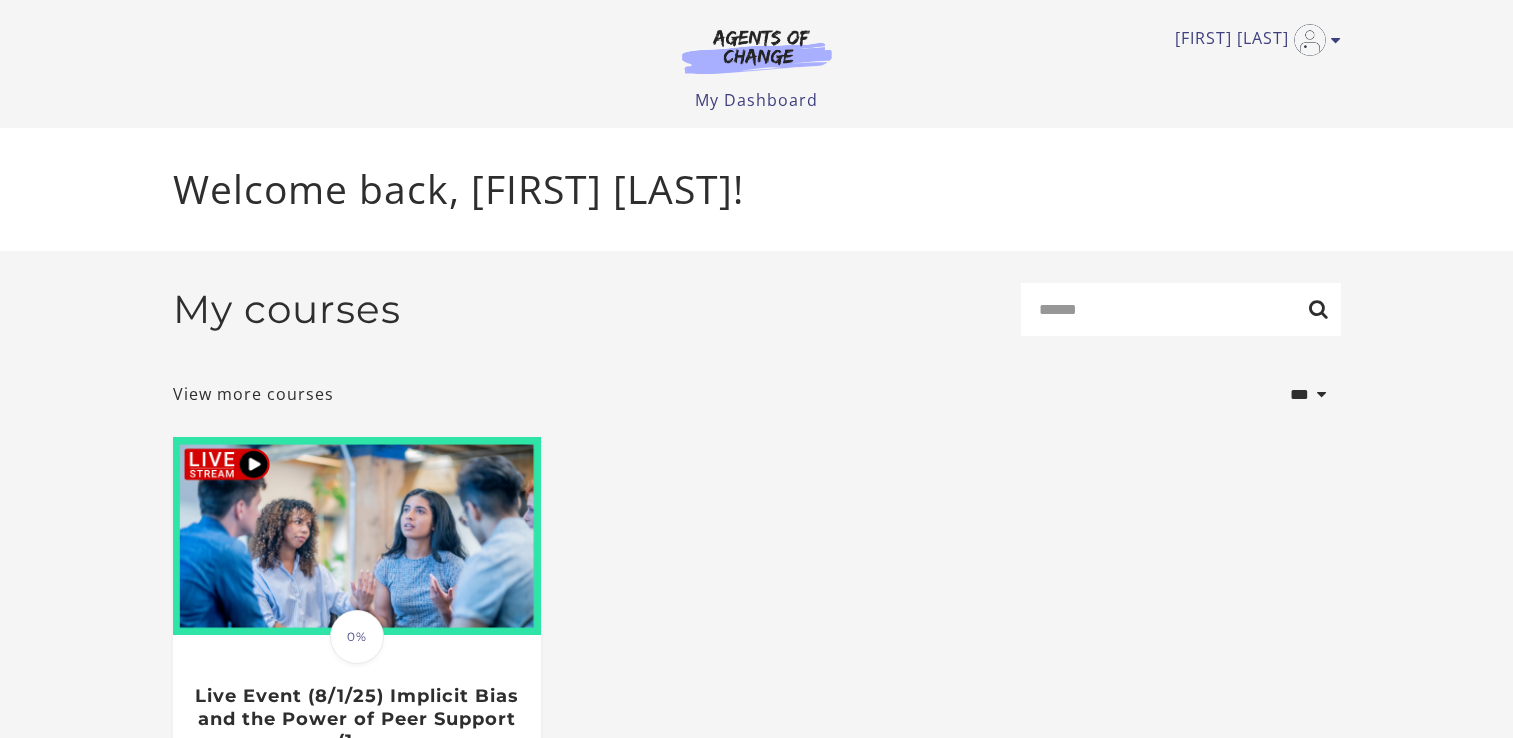 scroll, scrollTop: 0, scrollLeft: 0, axis: both 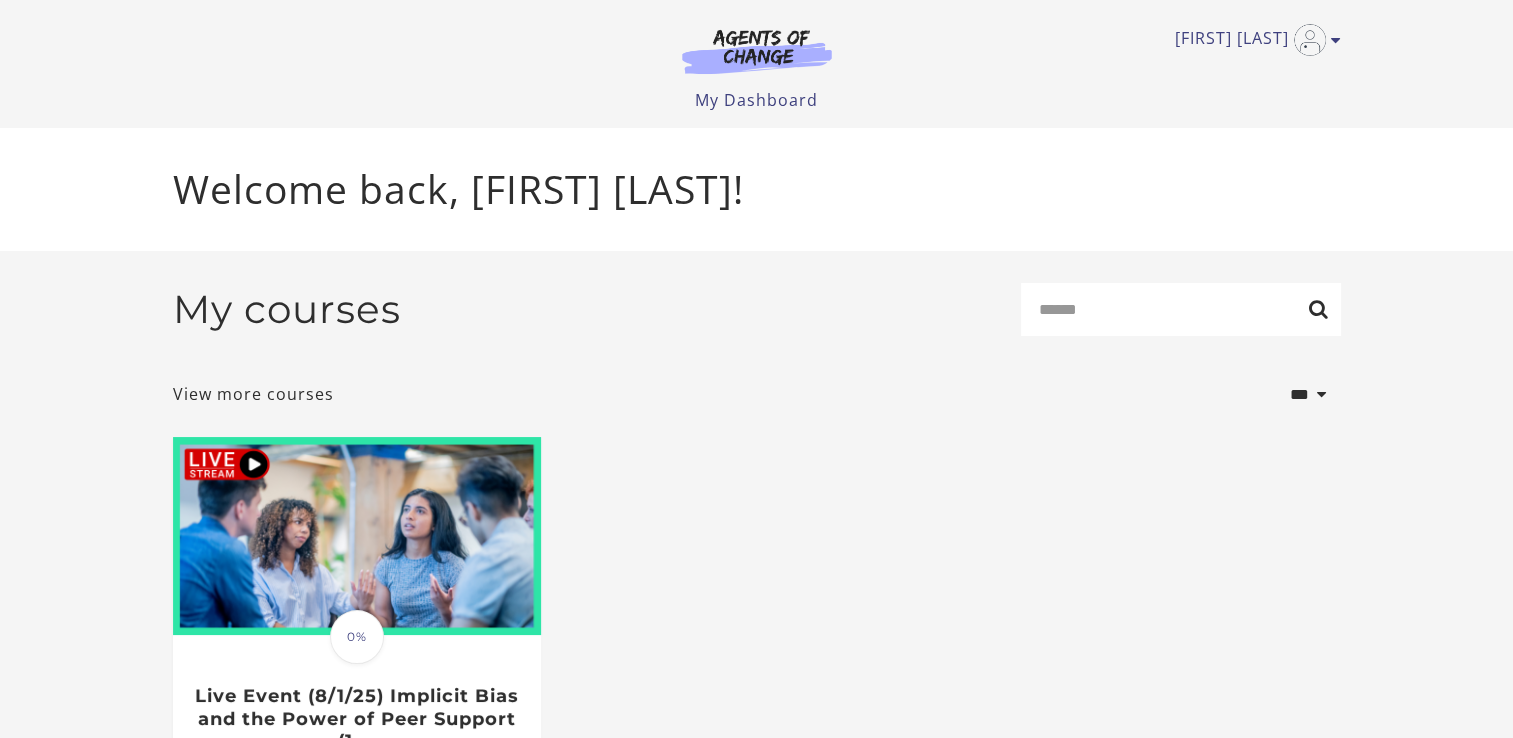click on "Katelyn M
My Account
Support
Sign Out
Toggle menu
Menu
My Dashboard
My Account
Support
Sign Out" at bounding box center [757, 56] 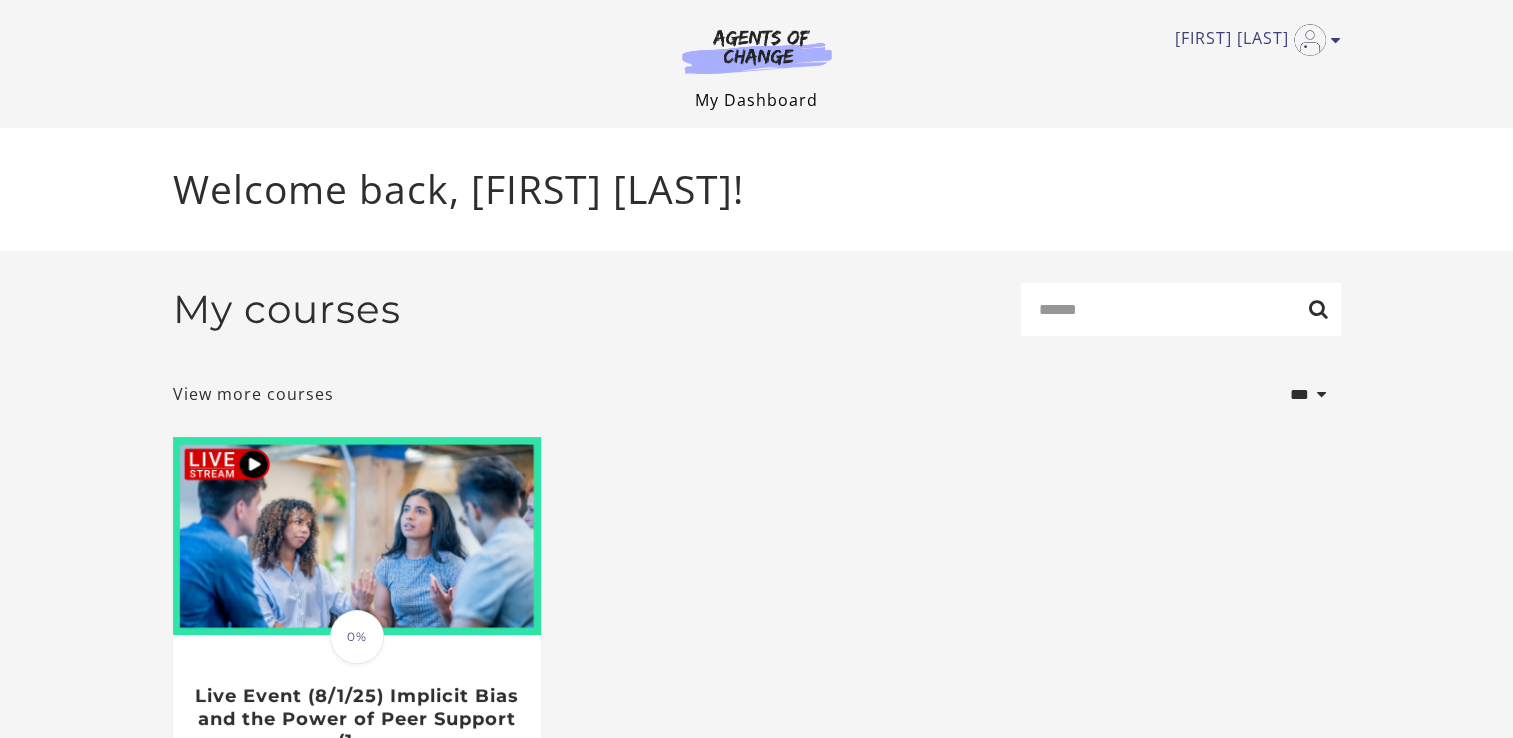 click on "My Dashboard" at bounding box center [756, 100] 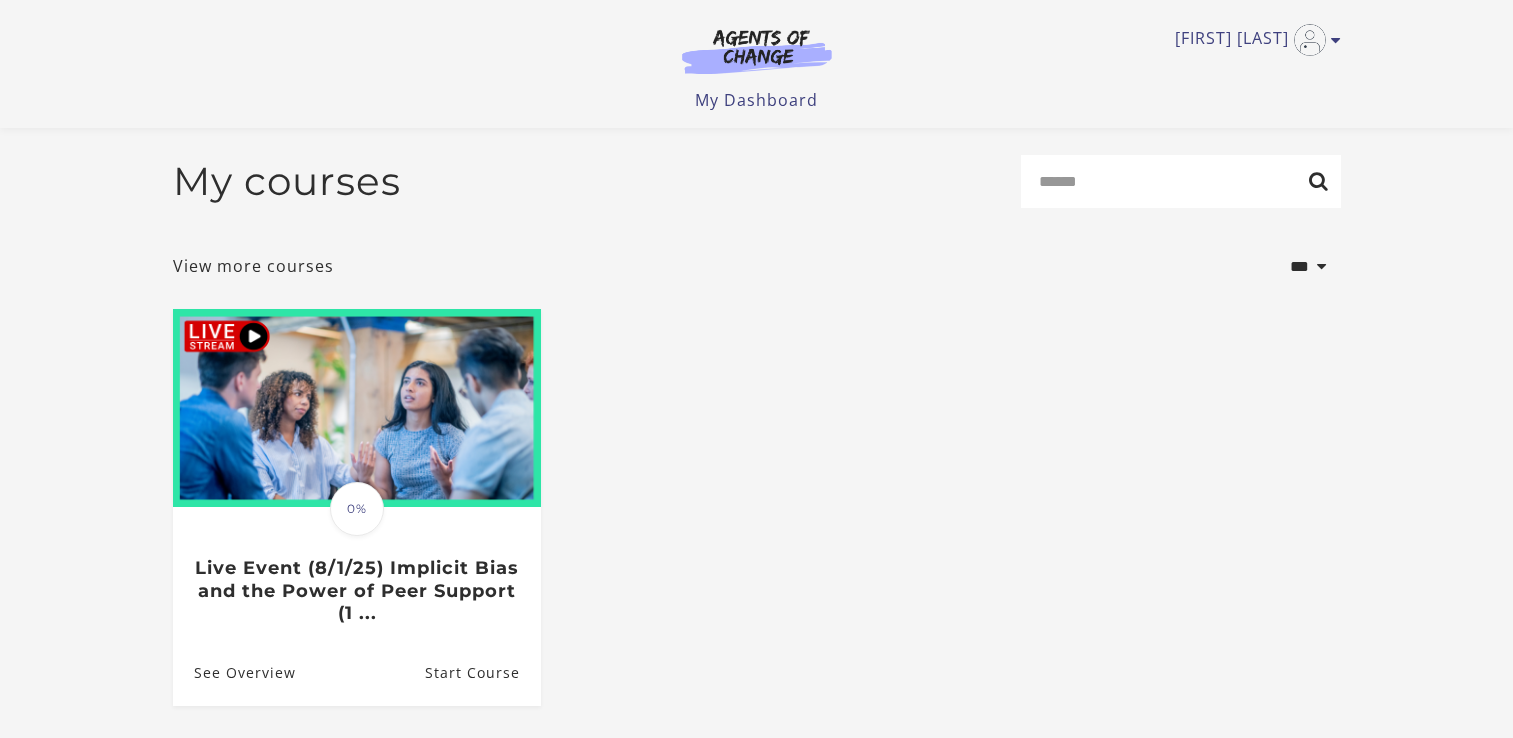 scroll, scrollTop: 180, scrollLeft: 0, axis: vertical 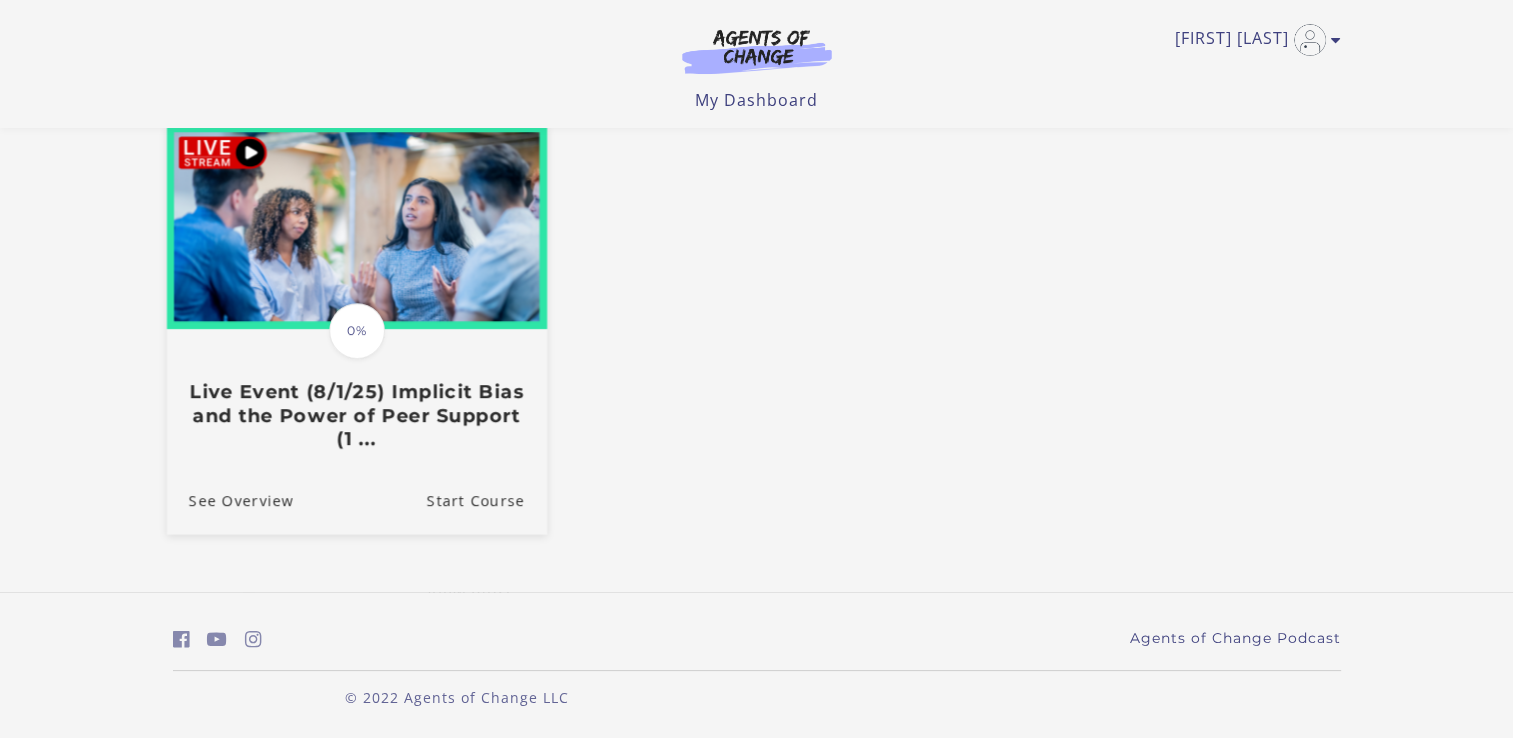 click on "Translation missing: en.liquid.partials.dashboard_course_card.progress_description: 0%
0%
Live Event (8/[DATE]) Implicit Bias and the Power of Peer Support (1 ..." at bounding box center [356, 390] 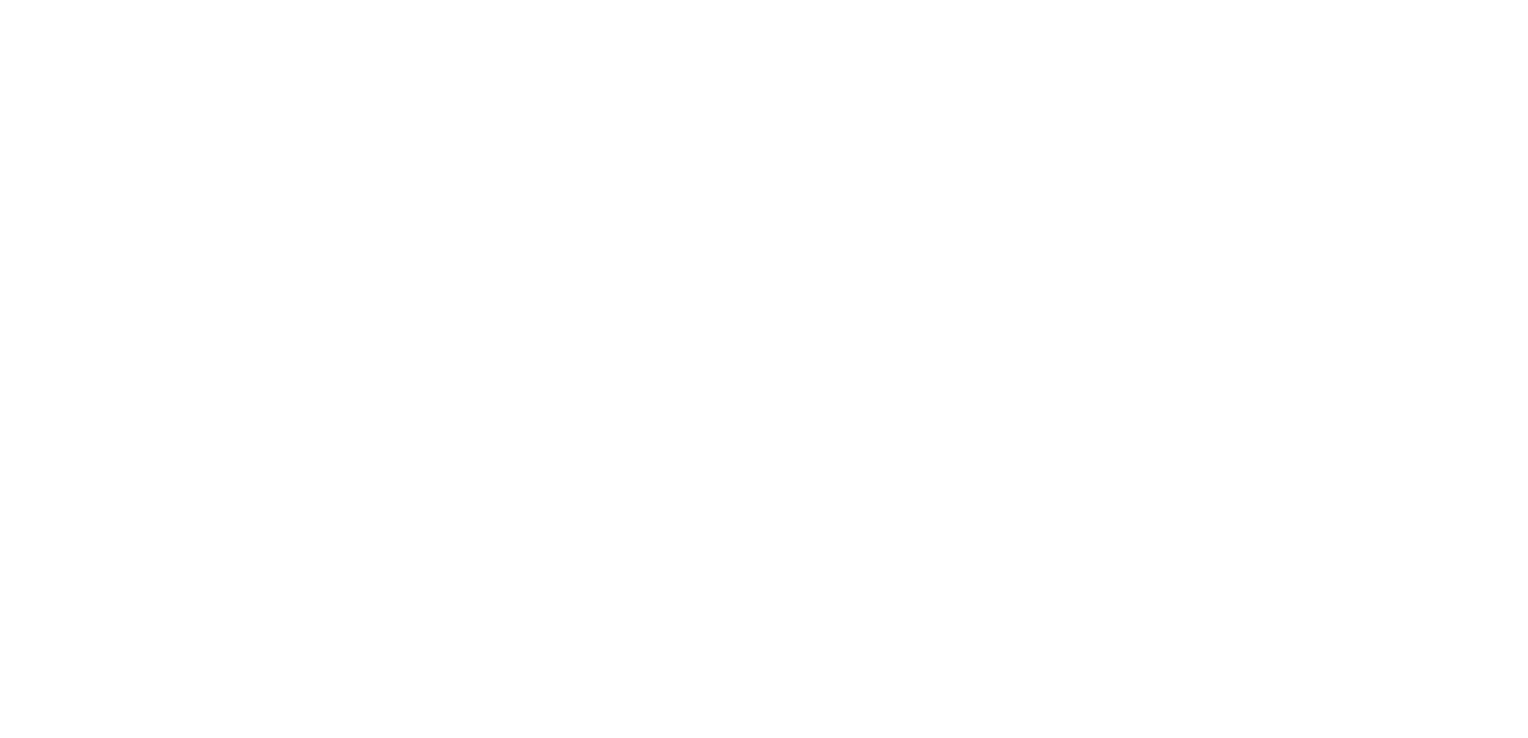 scroll, scrollTop: 0, scrollLeft: 0, axis: both 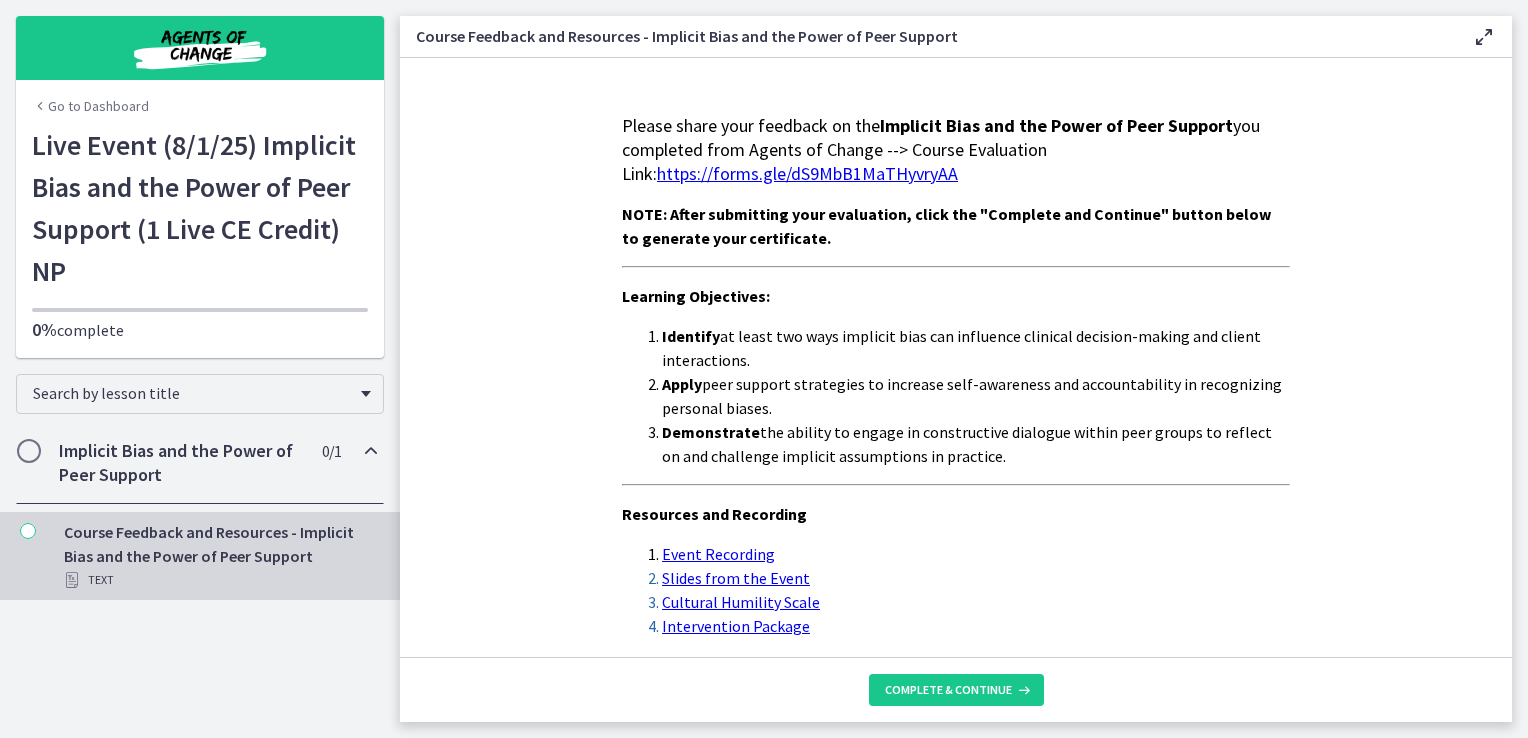 click on "Implicit Bias and the Power of Peer Support
0  /  1
Completed" at bounding box center [200, 463] 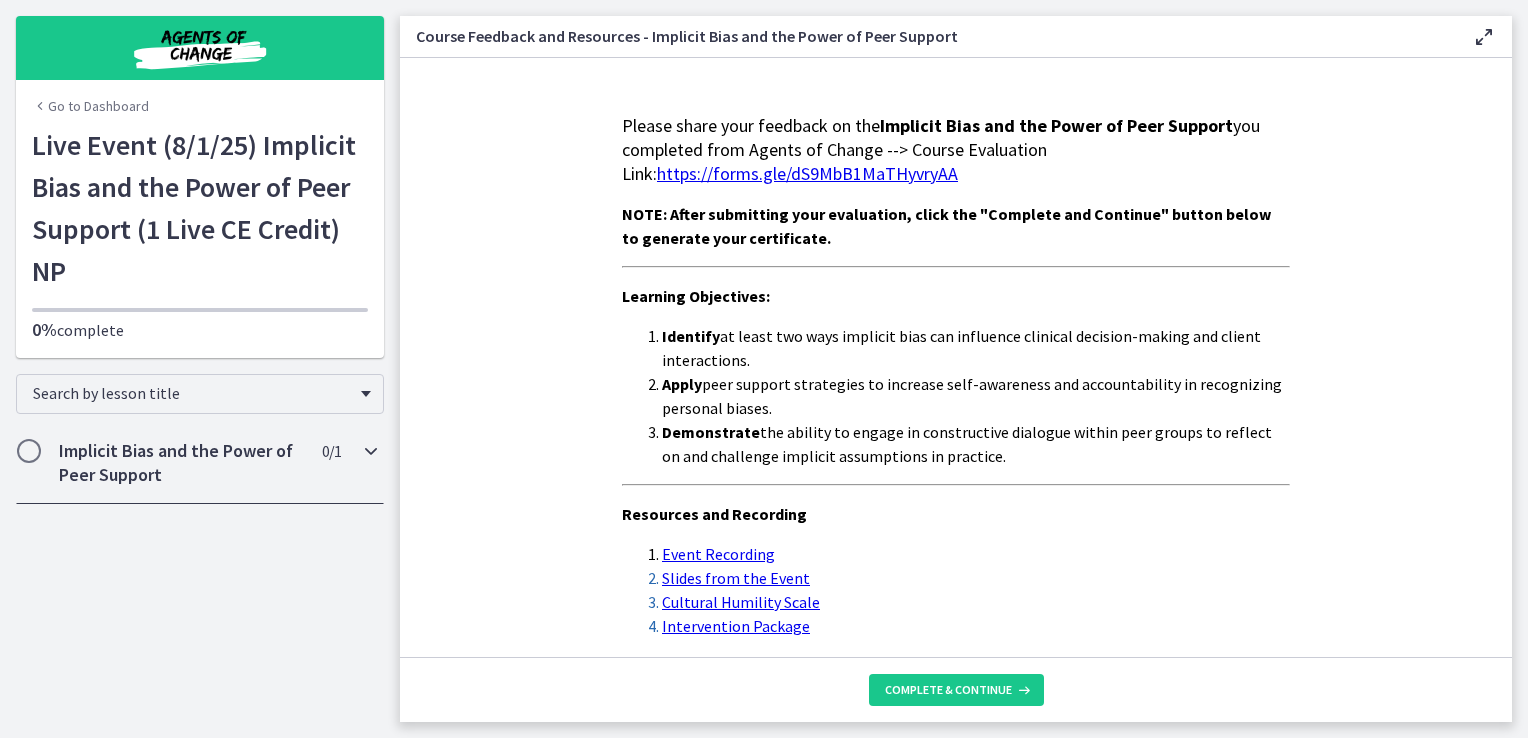 click on "Implicit Bias and the Power of Peer Support
0  /  1
Completed" at bounding box center [200, 463] 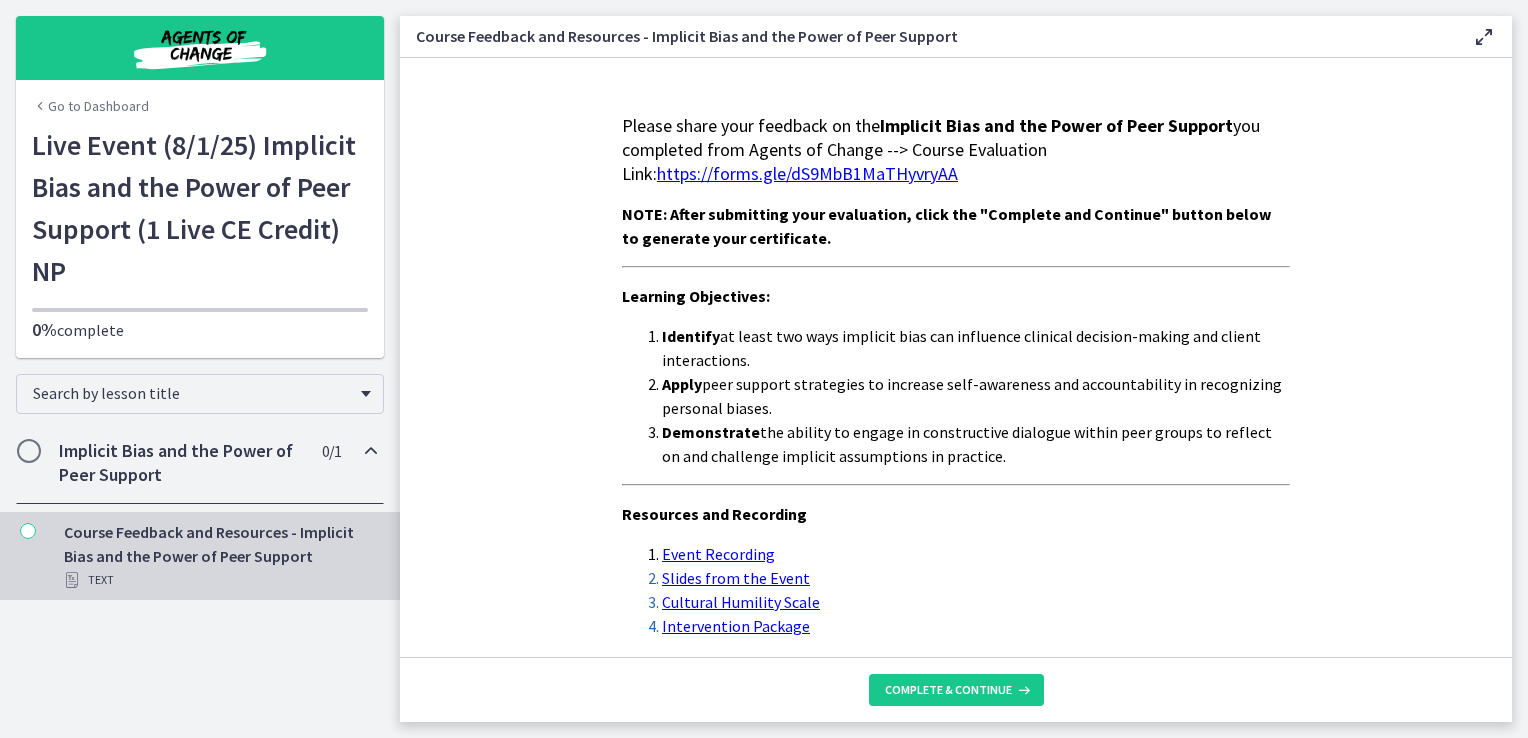 click on "Course Feedback and Resources - Implicit Bias and the Power of Peer Support
Text" at bounding box center (220, 556) 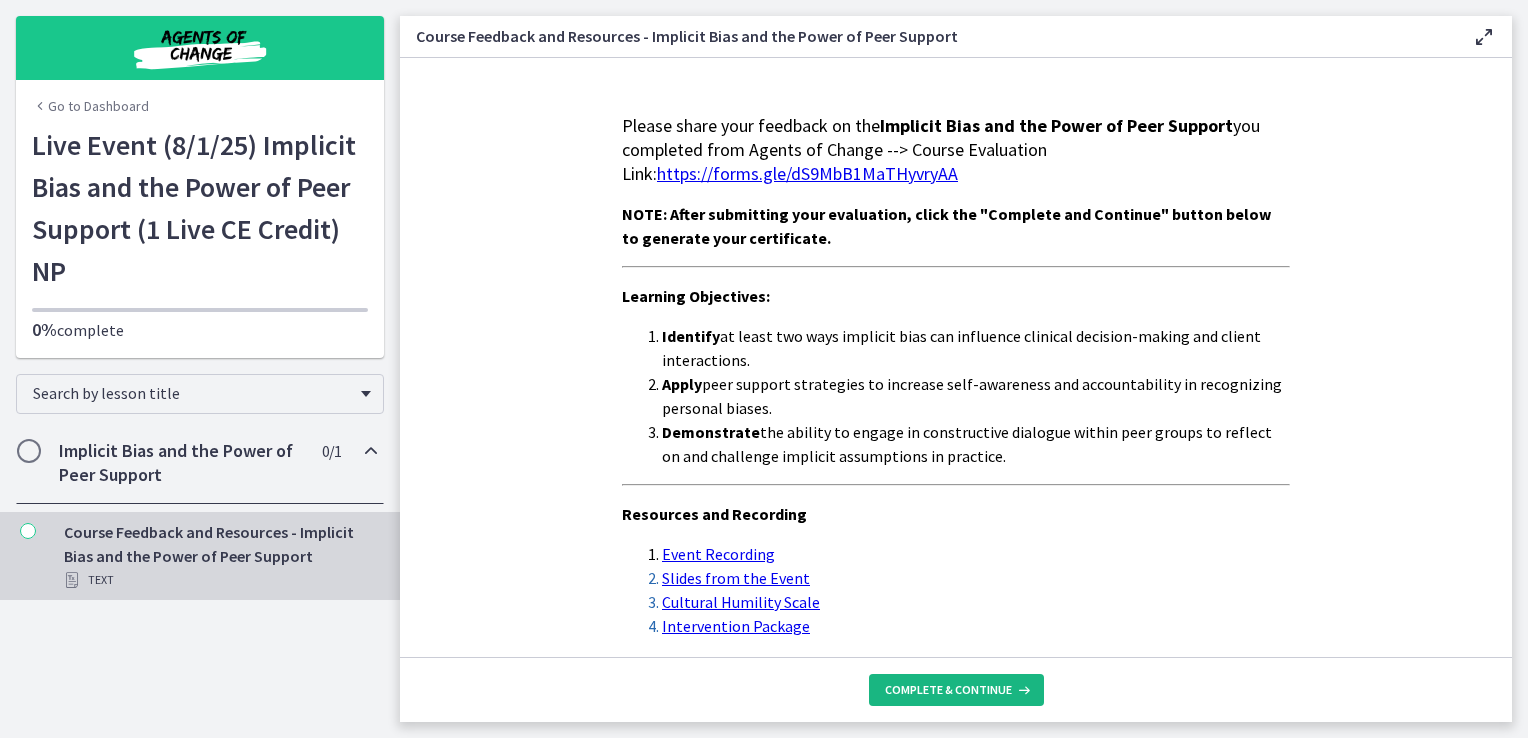click on "Complete & continue" at bounding box center [956, 690] 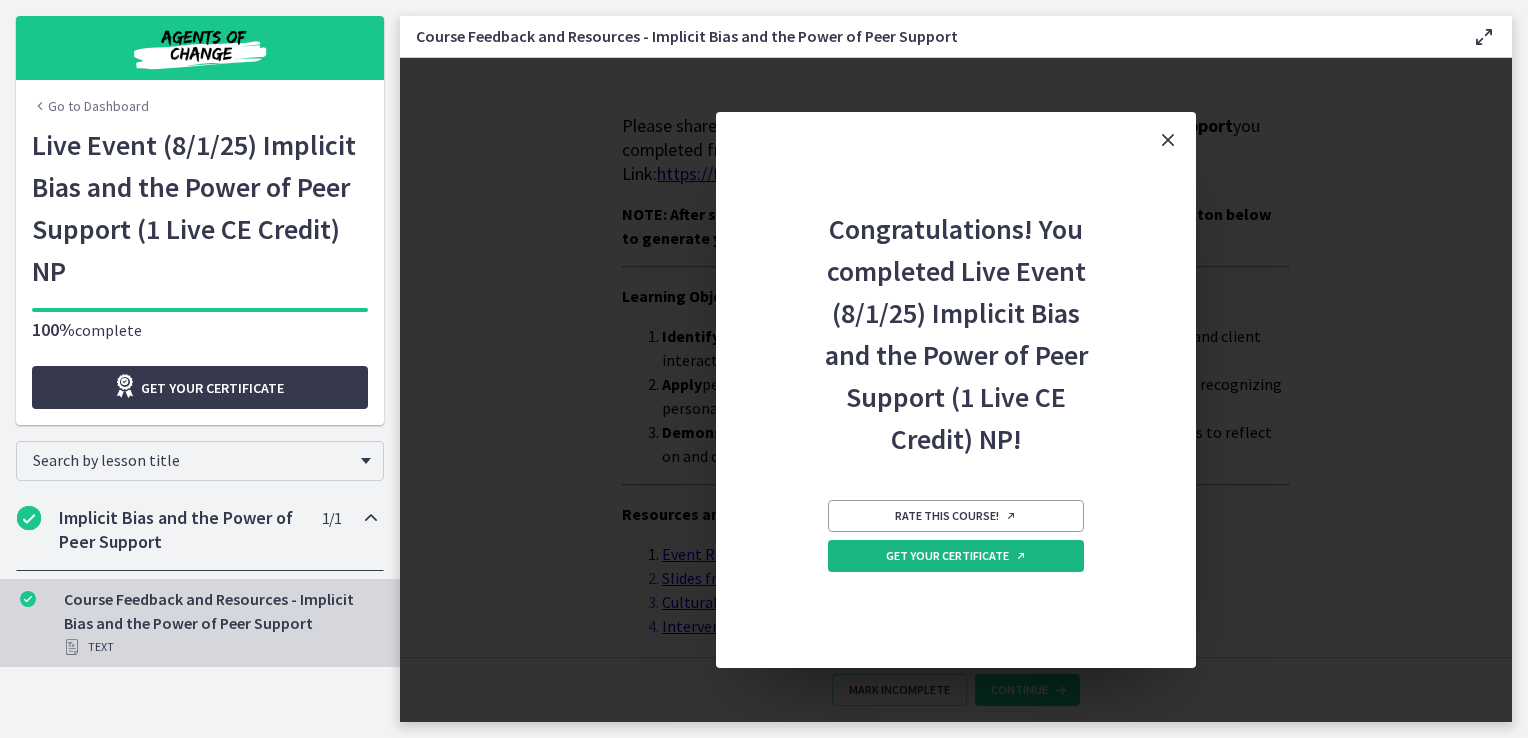 click on "Get your certificate" at bounding box center [956, 556] 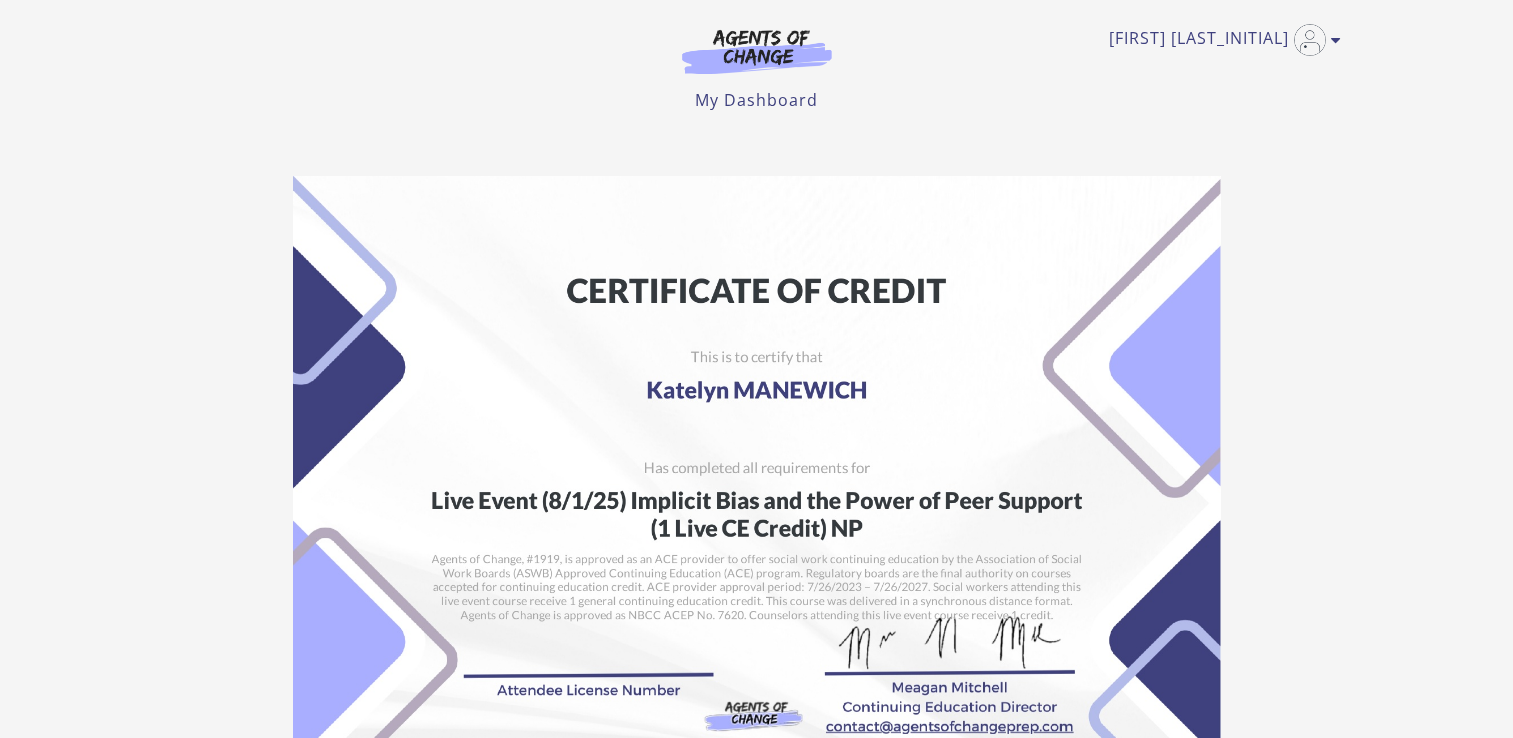 scroll, scrollTop: 0, scrollLeft: 0, axis: both 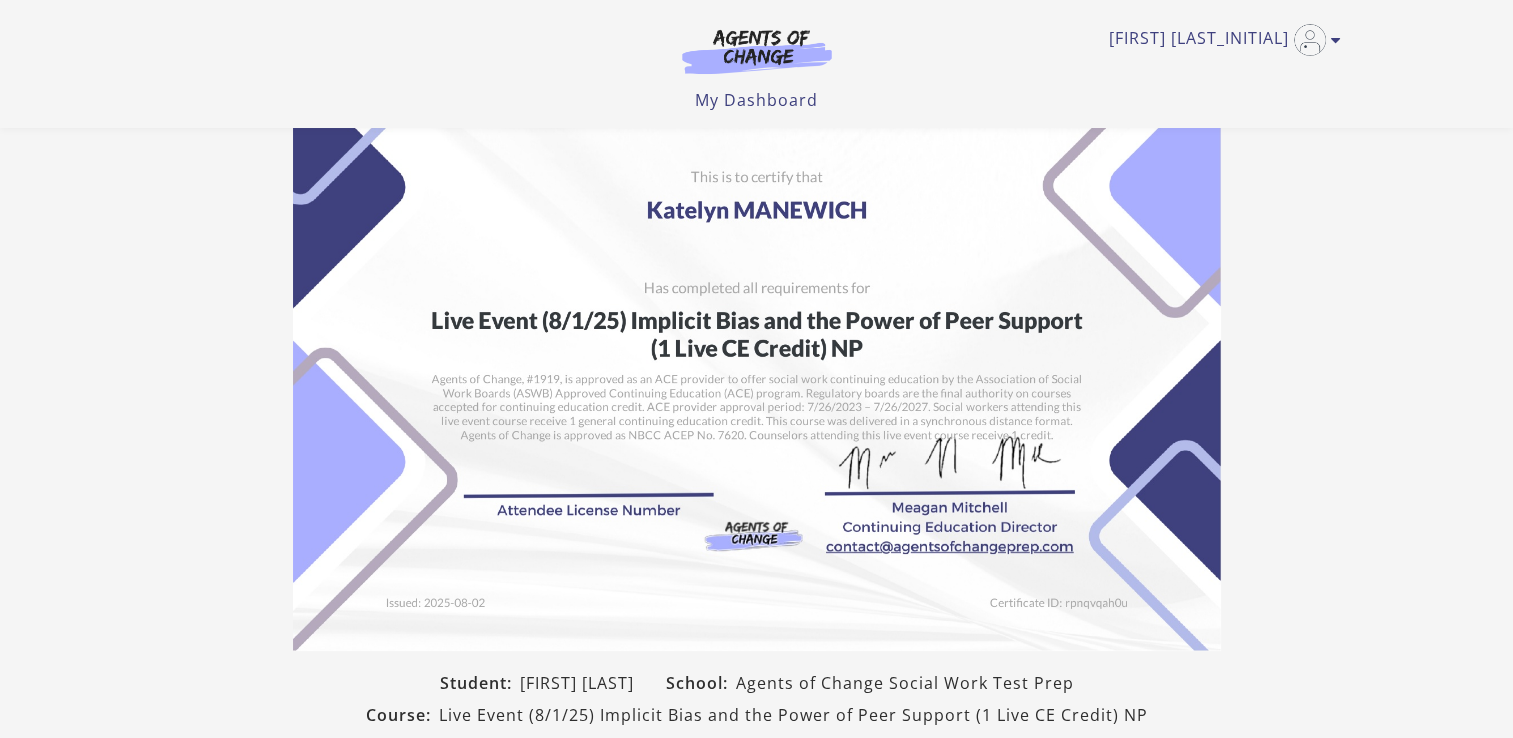 click at bounding box center (757, 323) 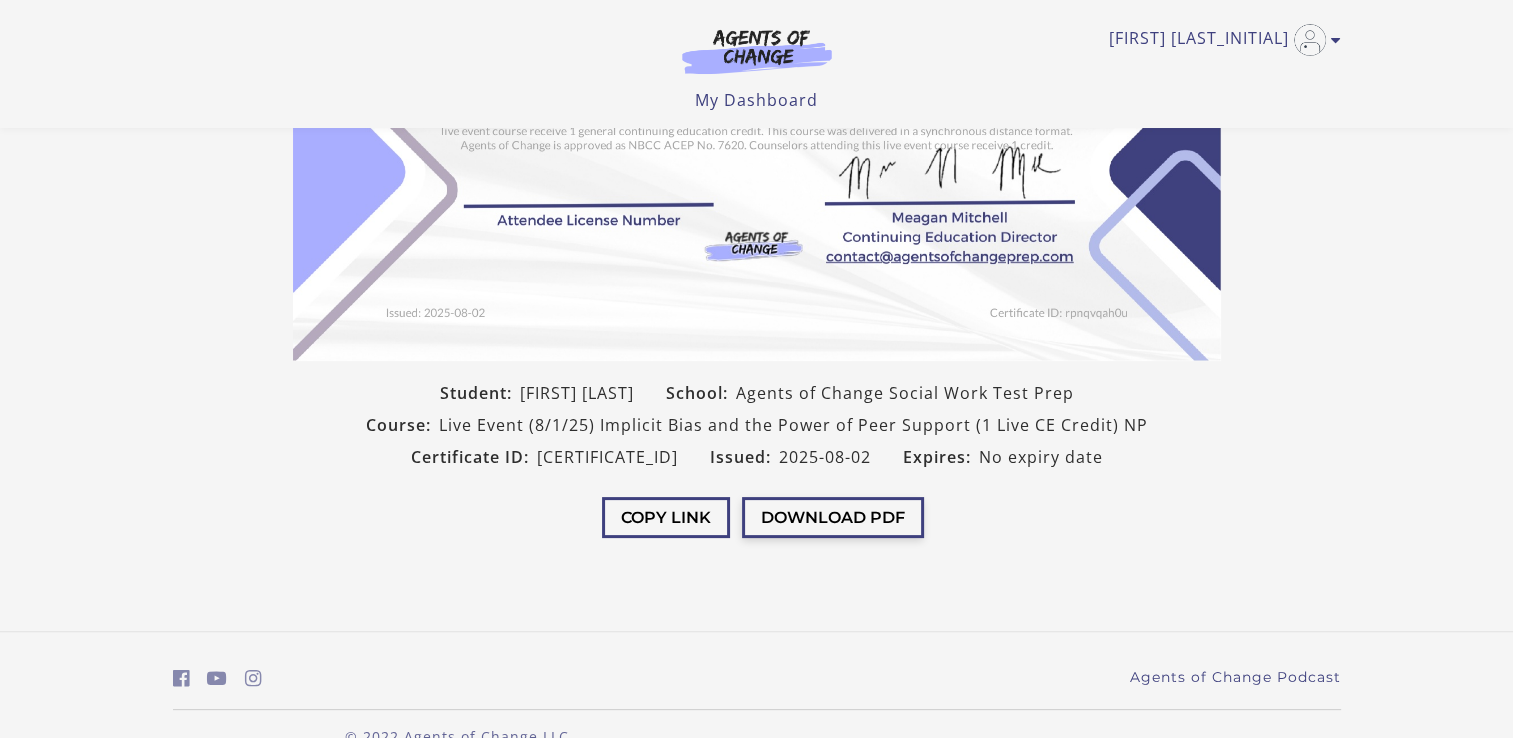 click on "Download PDF" at bounding box center (833, 517) 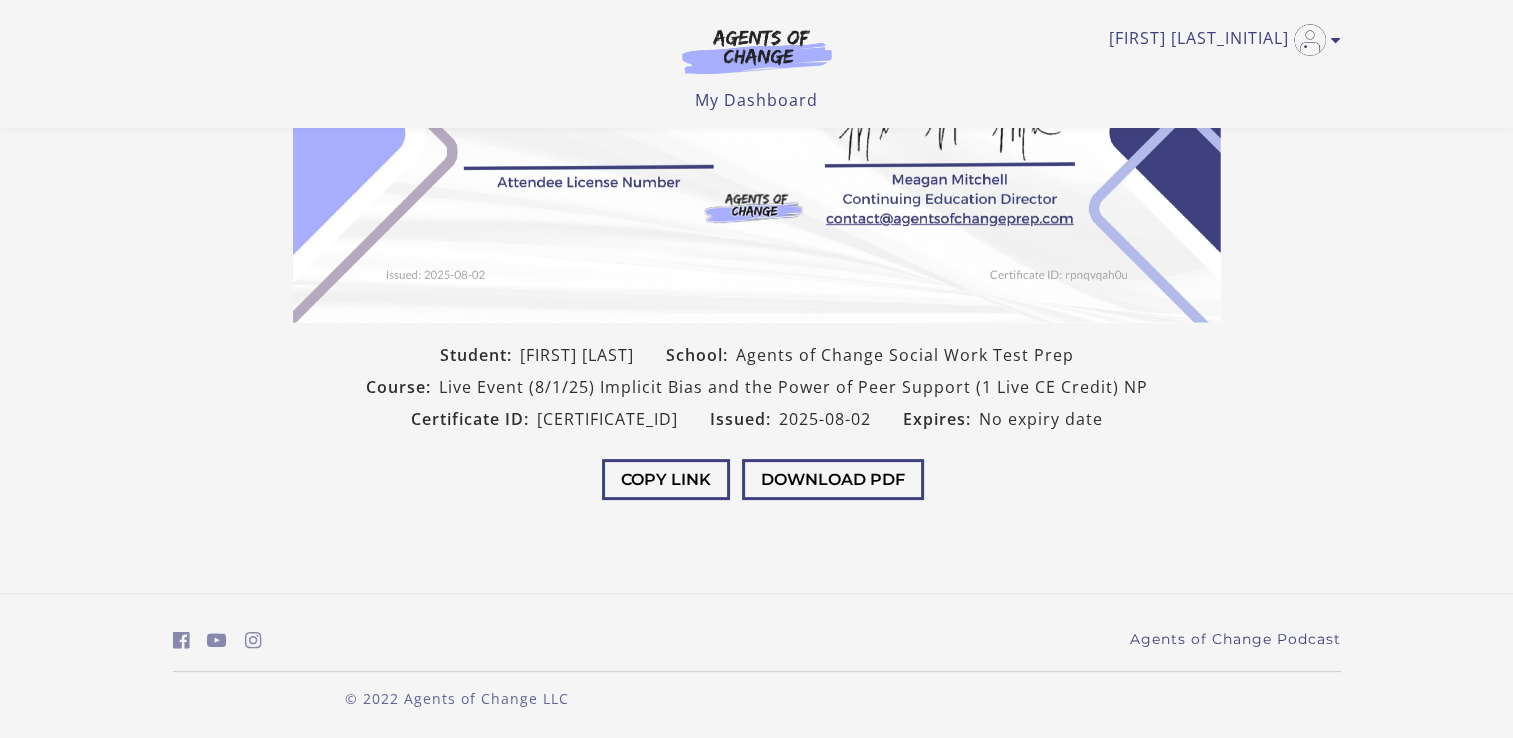 click at bounding box center [1498, 723] 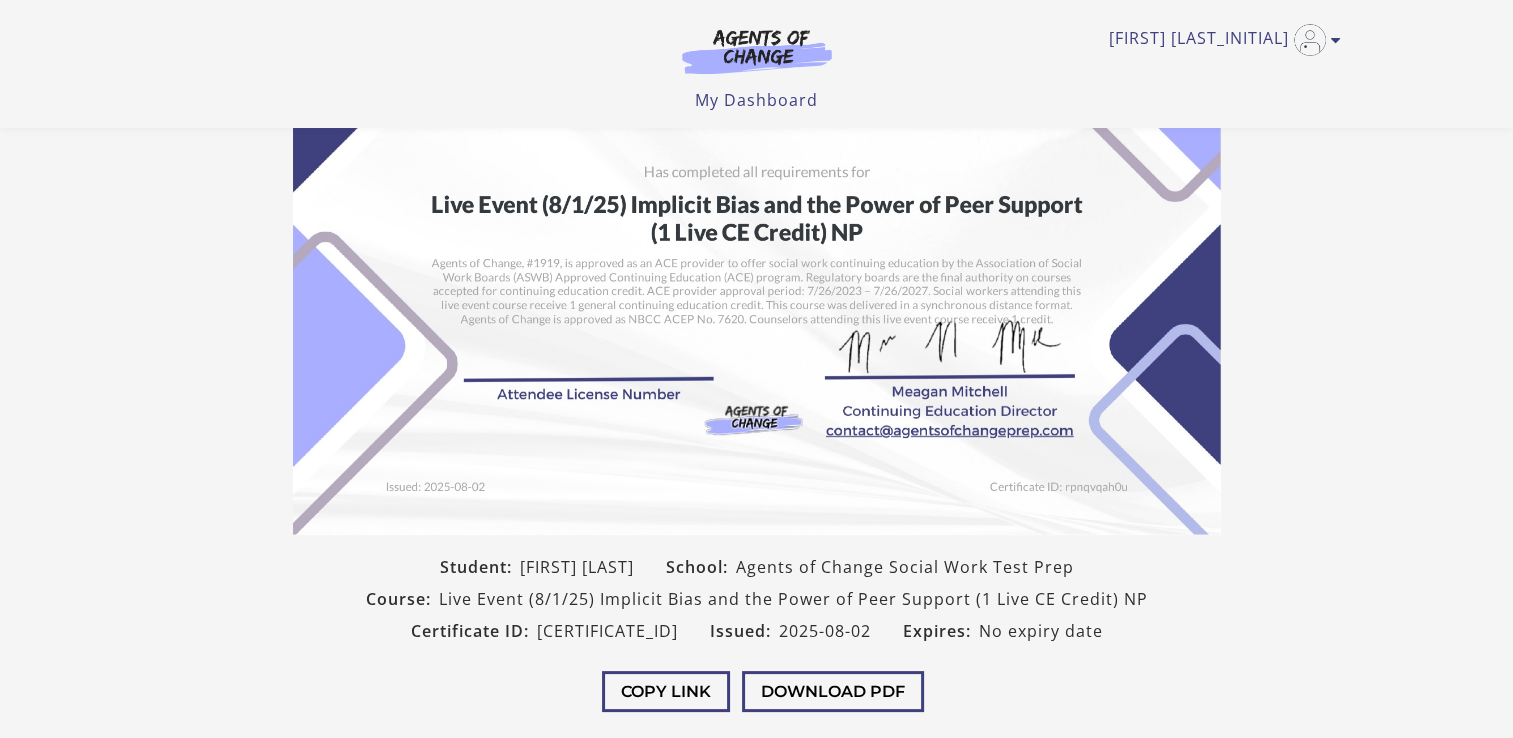 scroll, scrollTop: 168, scrollLeft: 0, axis: vertical 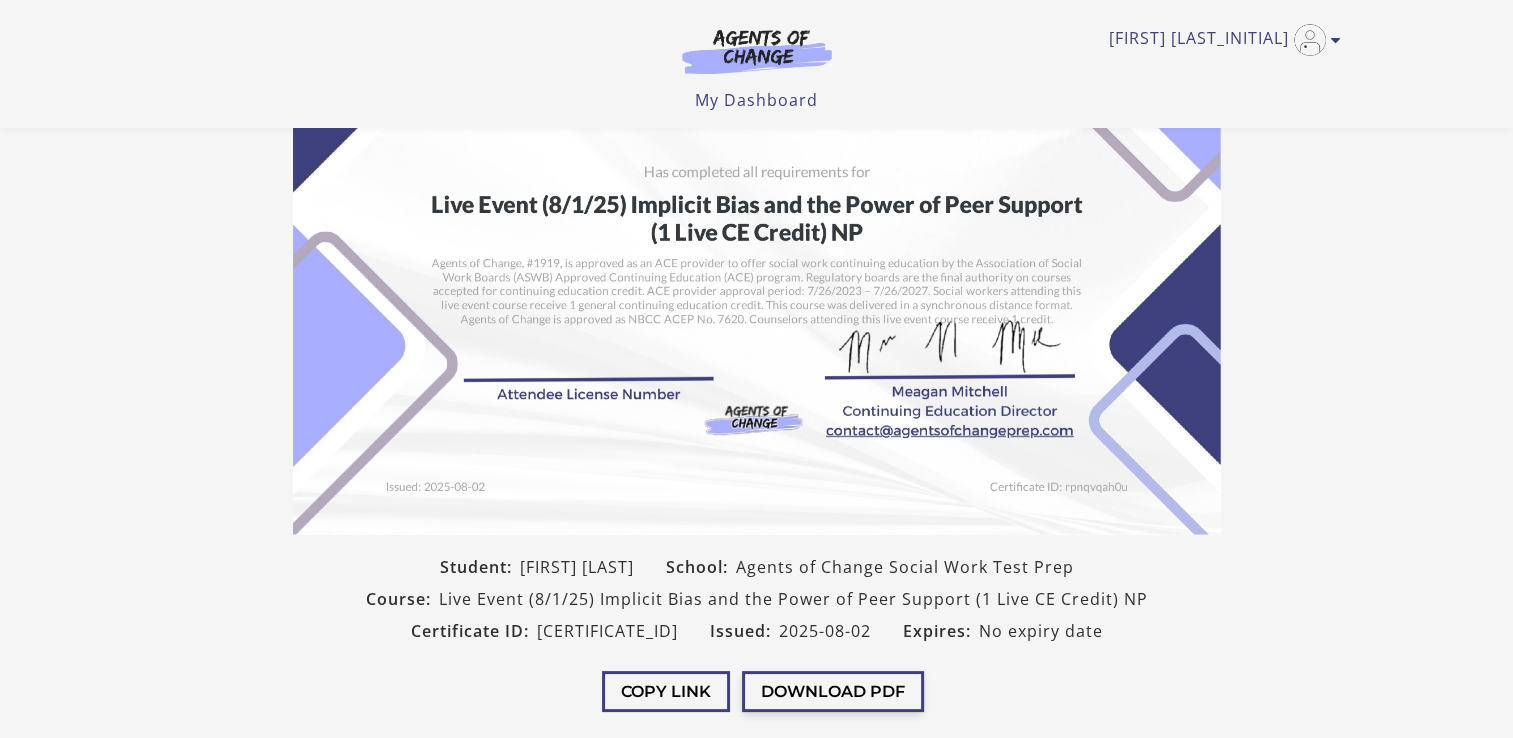 click on "Download PDF" at bounding box center [833, 691] 